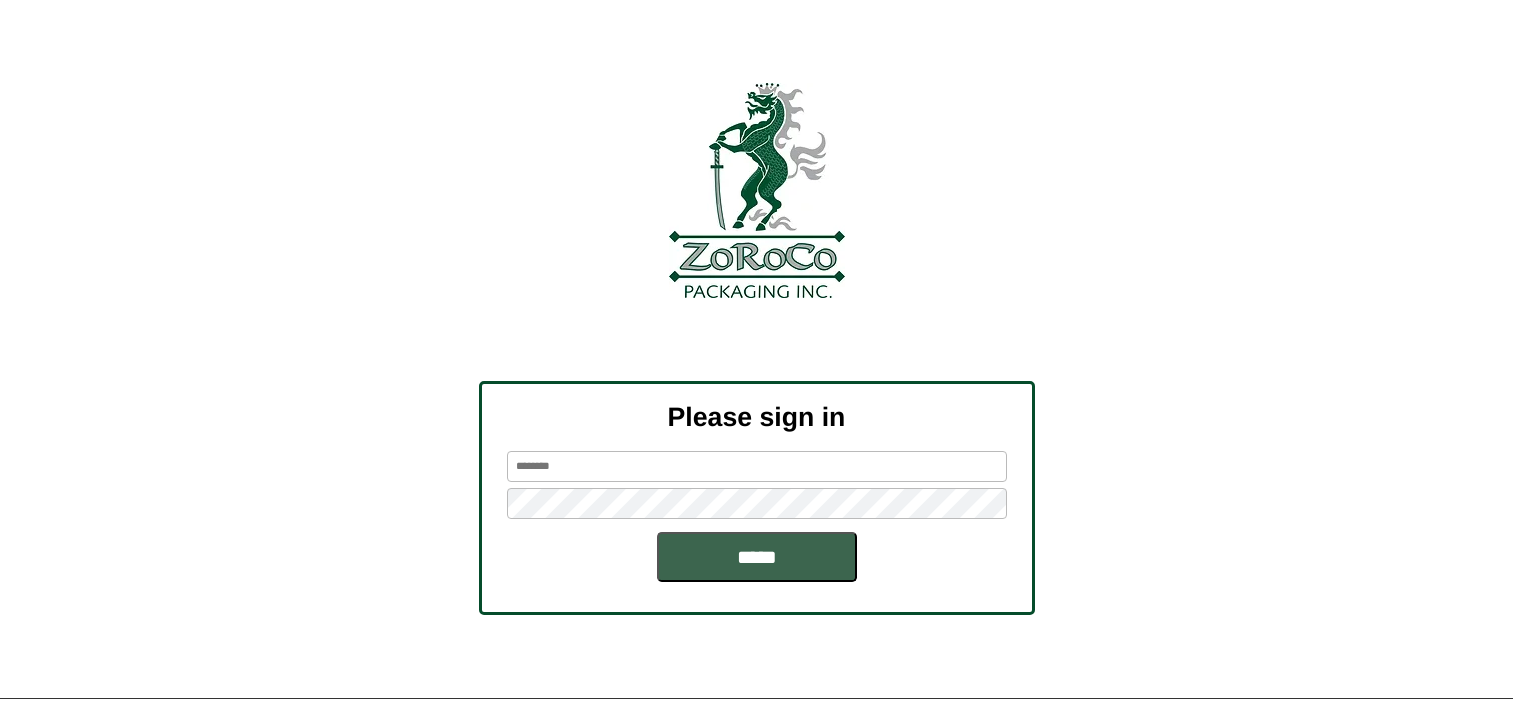 scroll, scrollTop: 0, scrollLeft: 0, axis: both 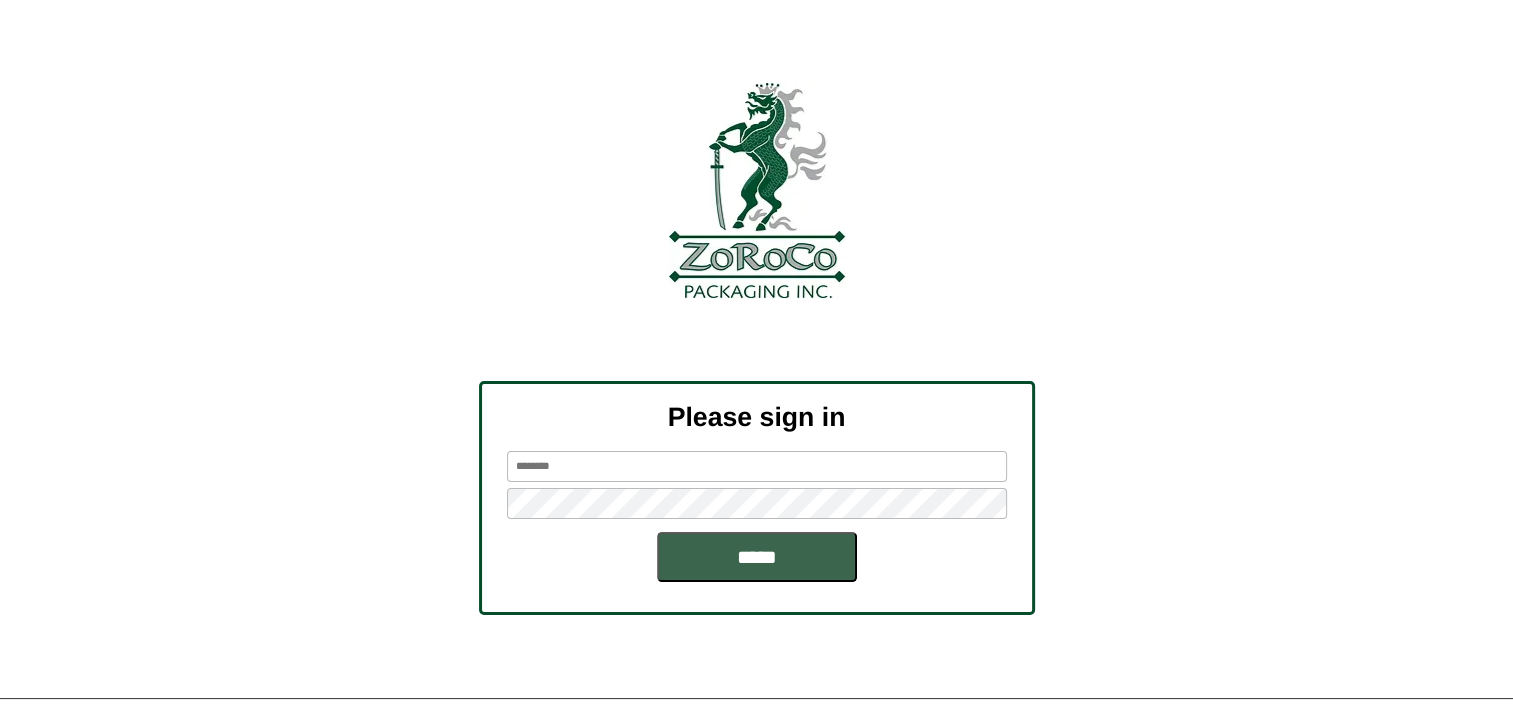 click at bounding box center [757, 466] 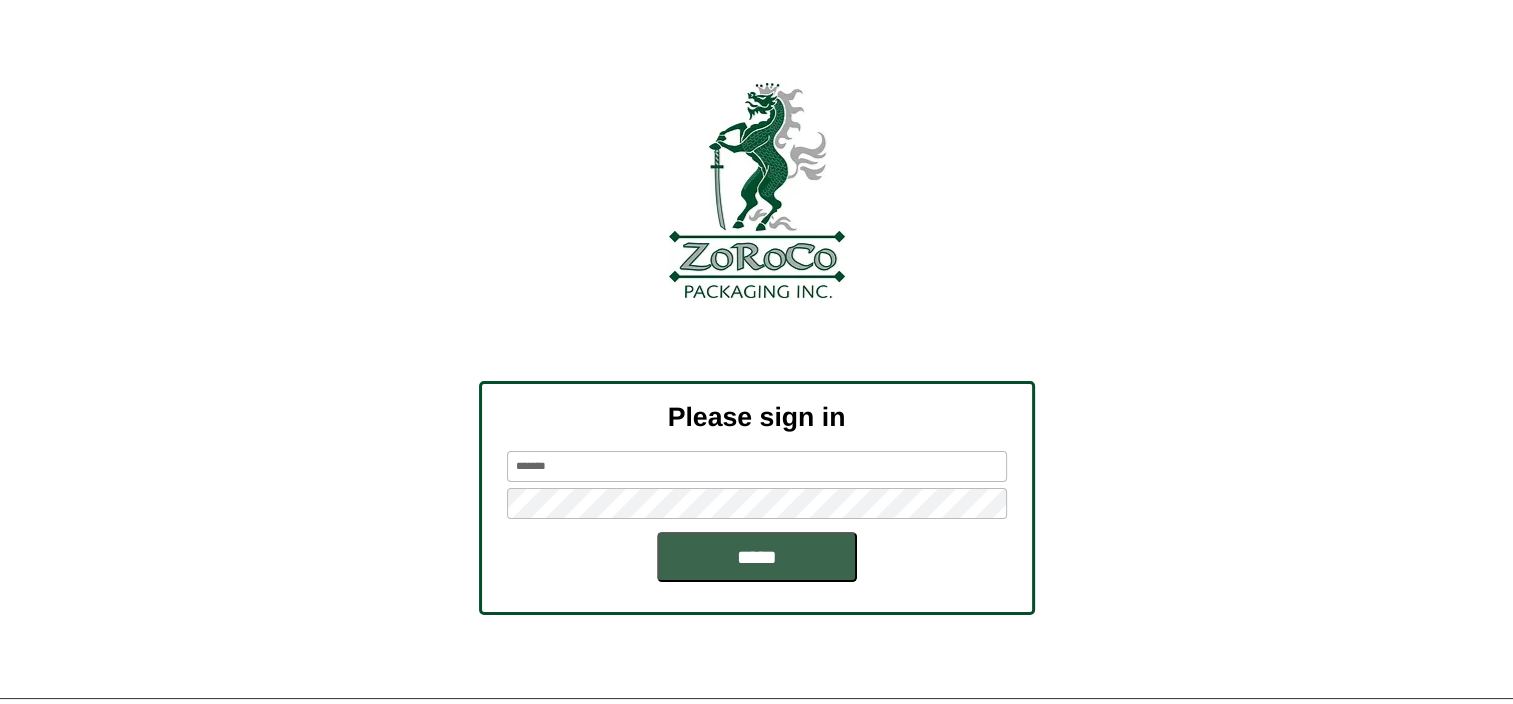 type on "*******" 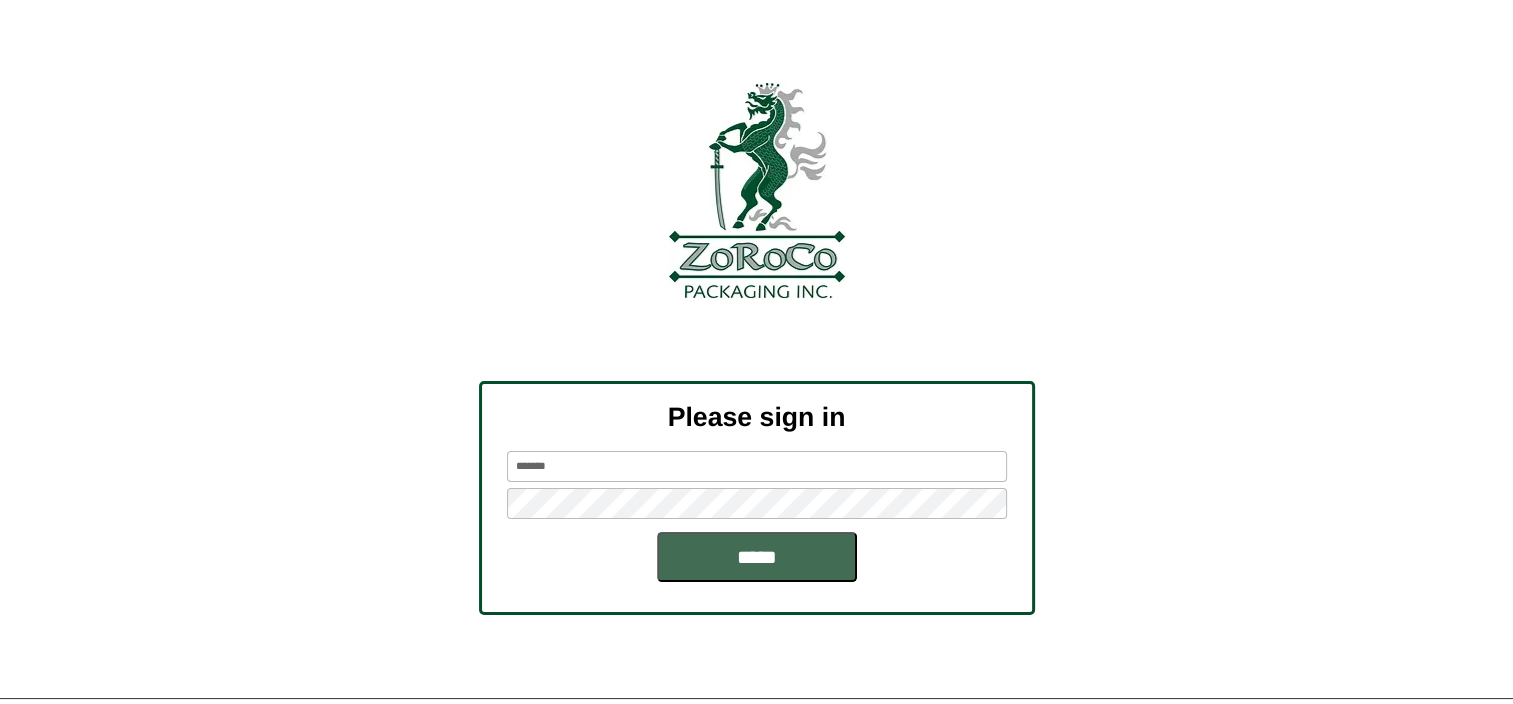 click on "*****" at bounding box center [757, 557] 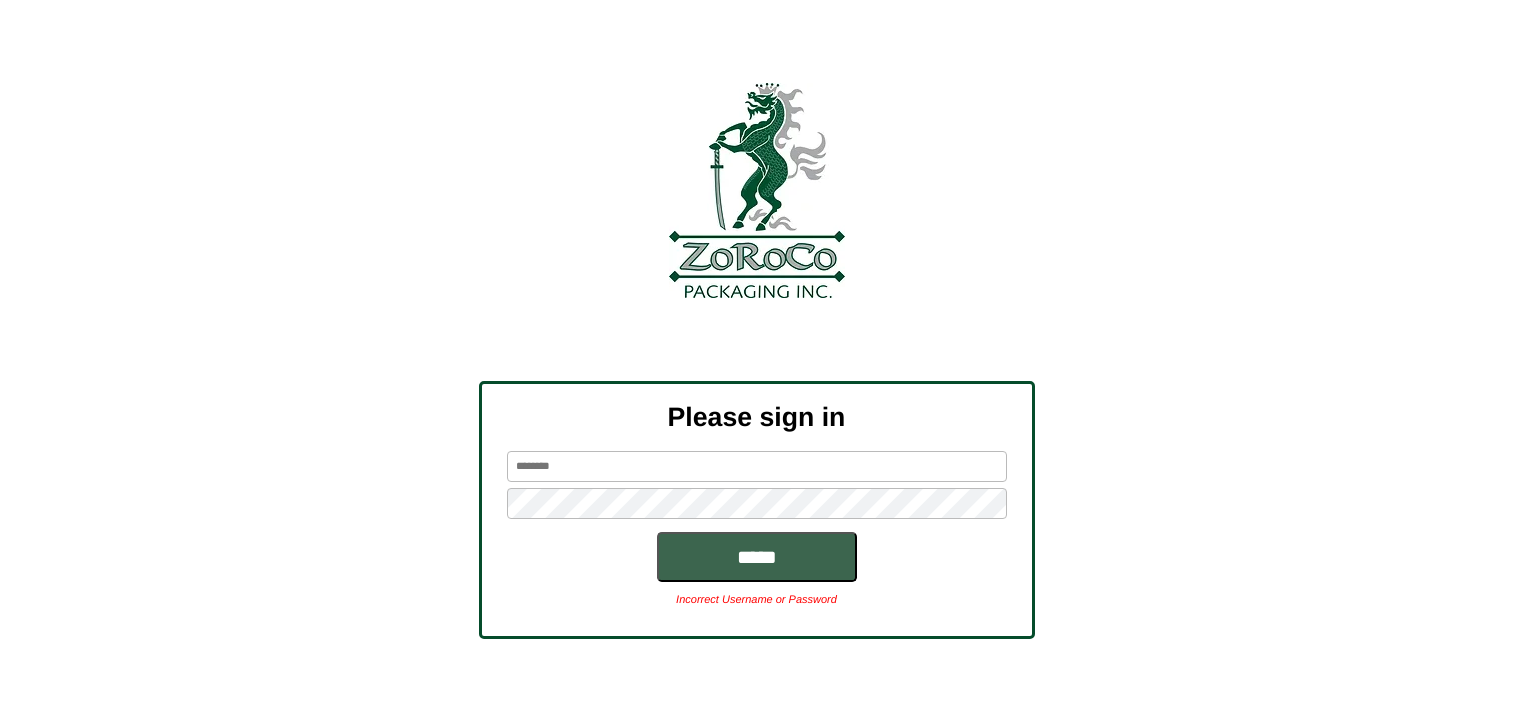 scroll, scrollTop: 0, scrollLeft: 0, axis: both 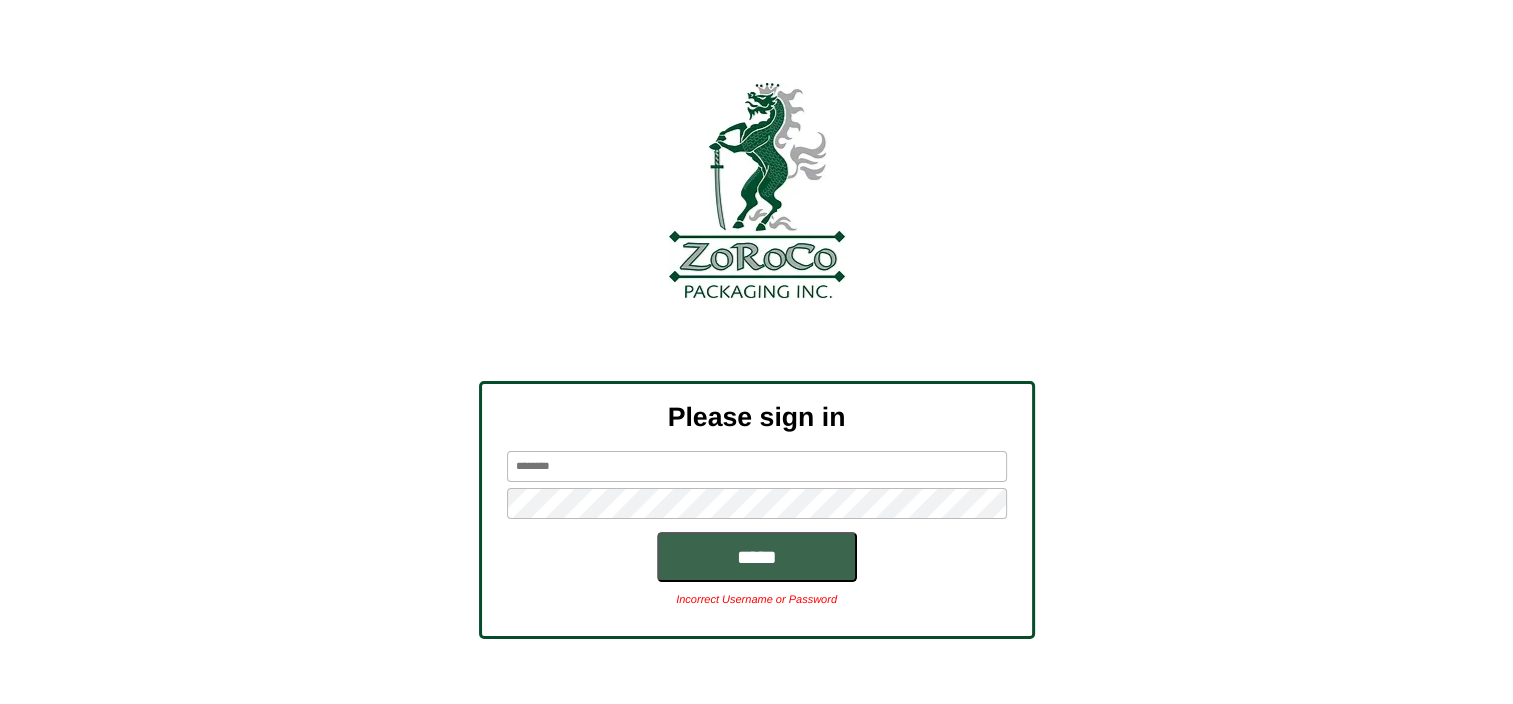 click at bounding box center [757, 466] 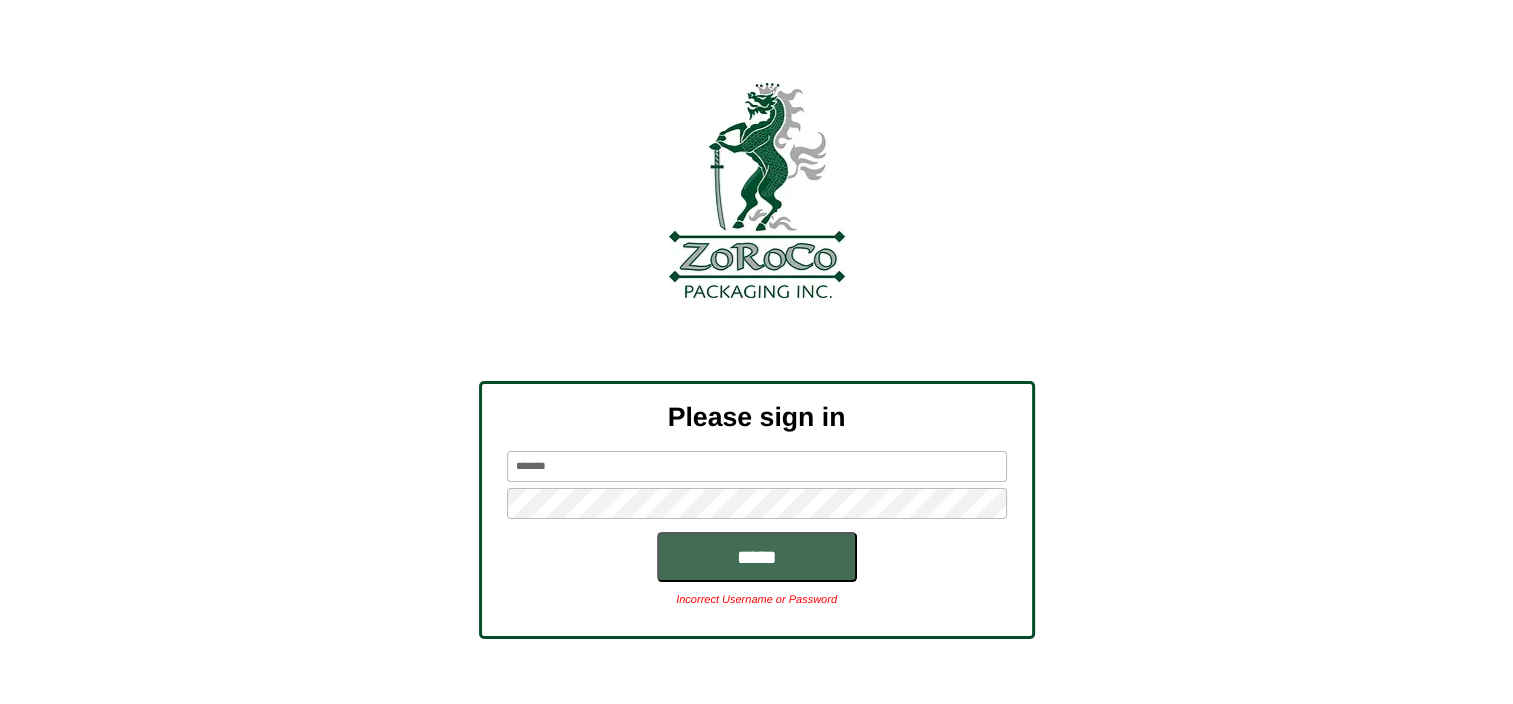 click on "*****" at bounding box center (757, 557) 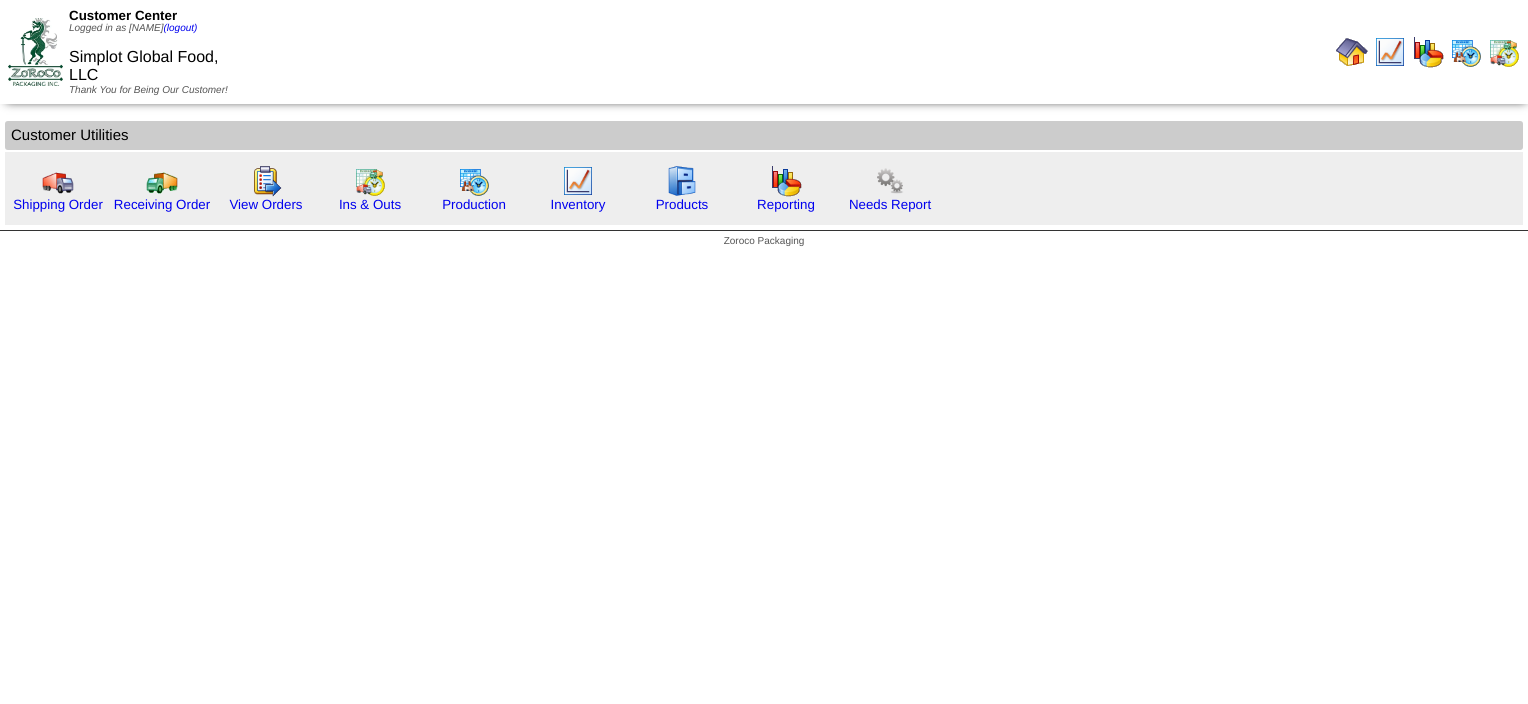 scroll, scrollTop: 0, scrollLeft: 0, axis: both 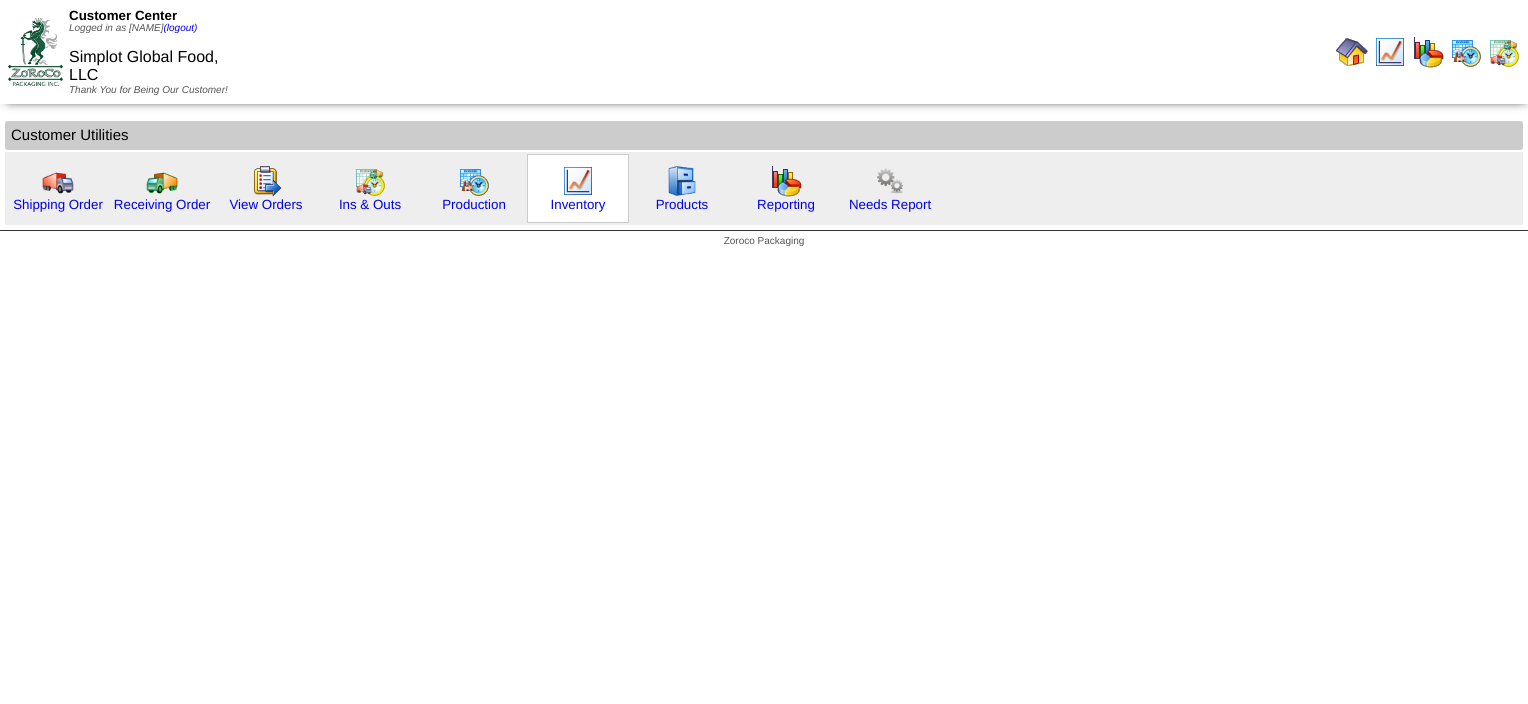 click at bounding box center (578, 181) 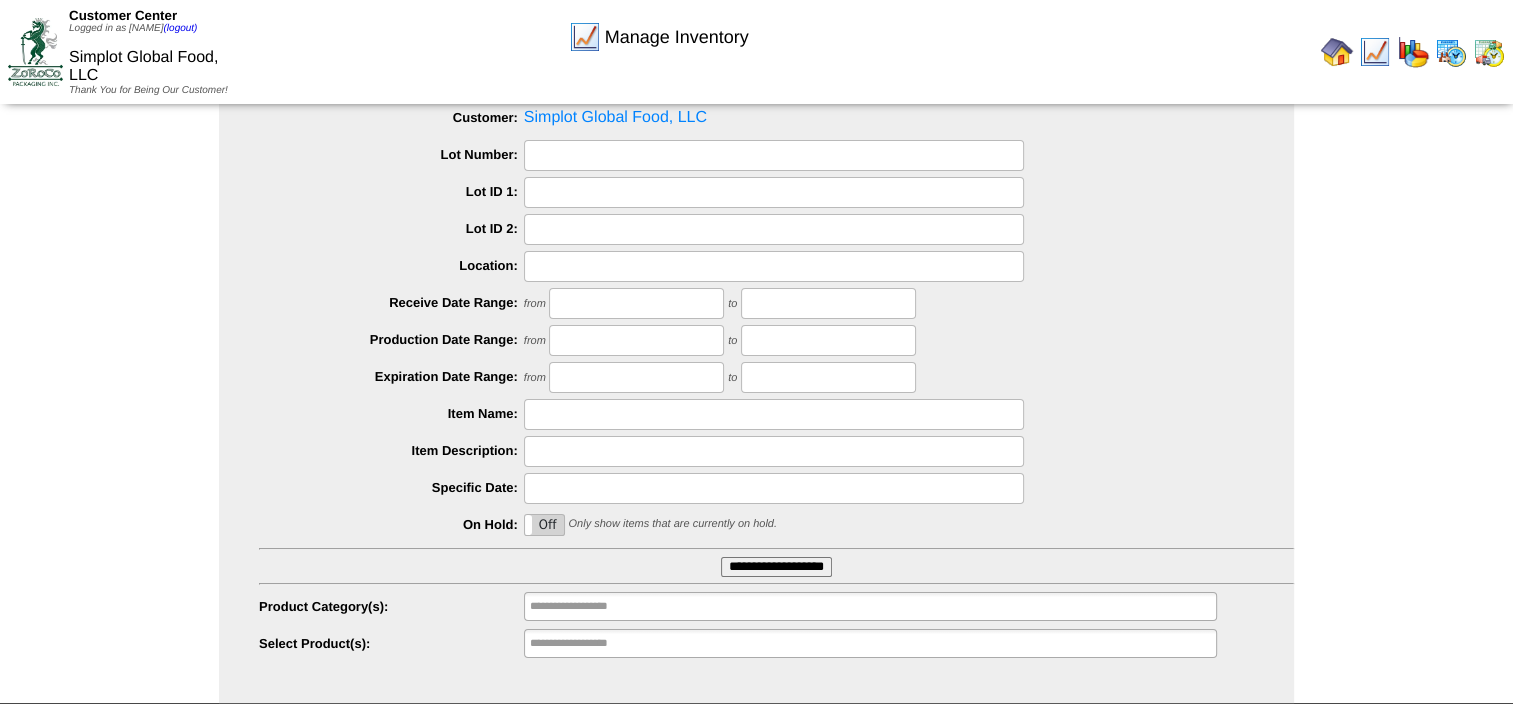scroll, scrollTop: 88, scrollLeft: 0, axis: vertical 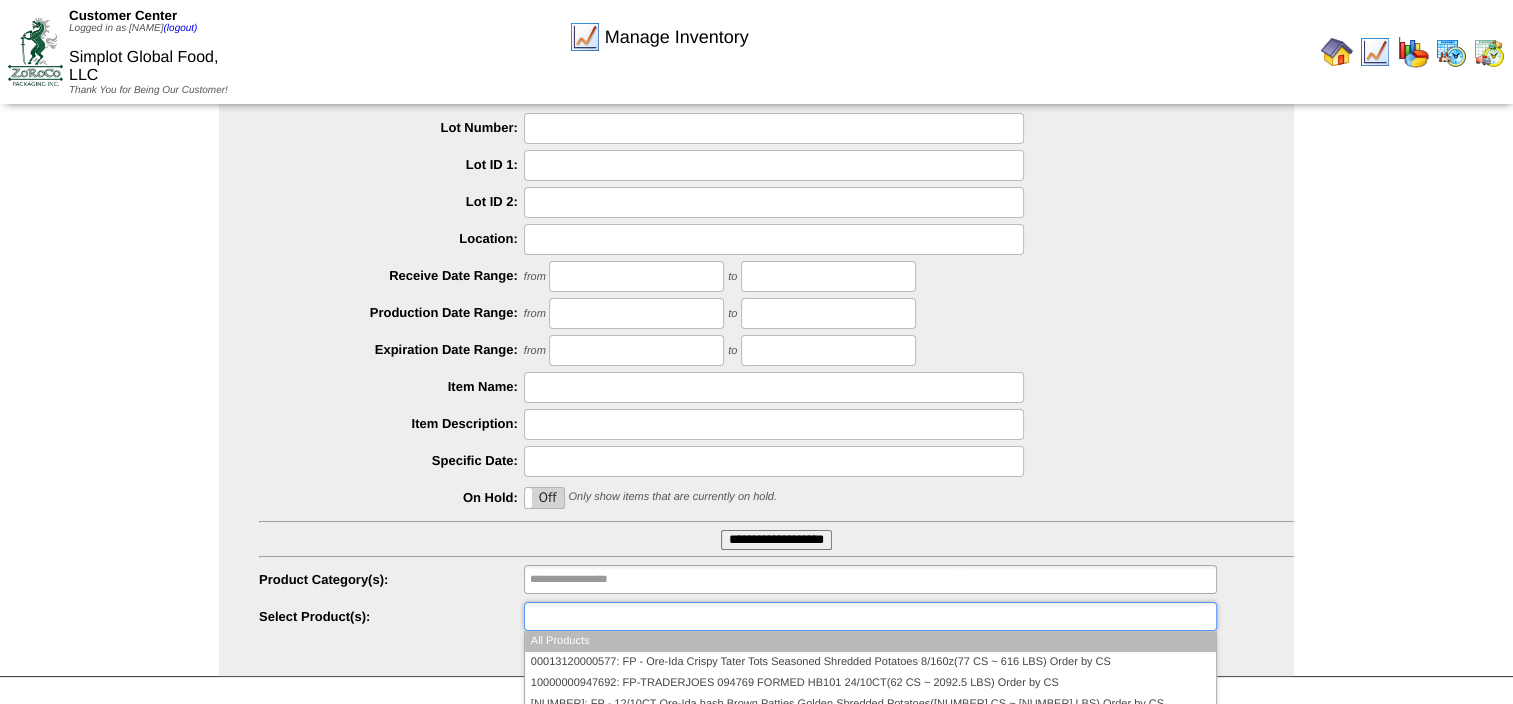 click at bounding box center (594, 616) 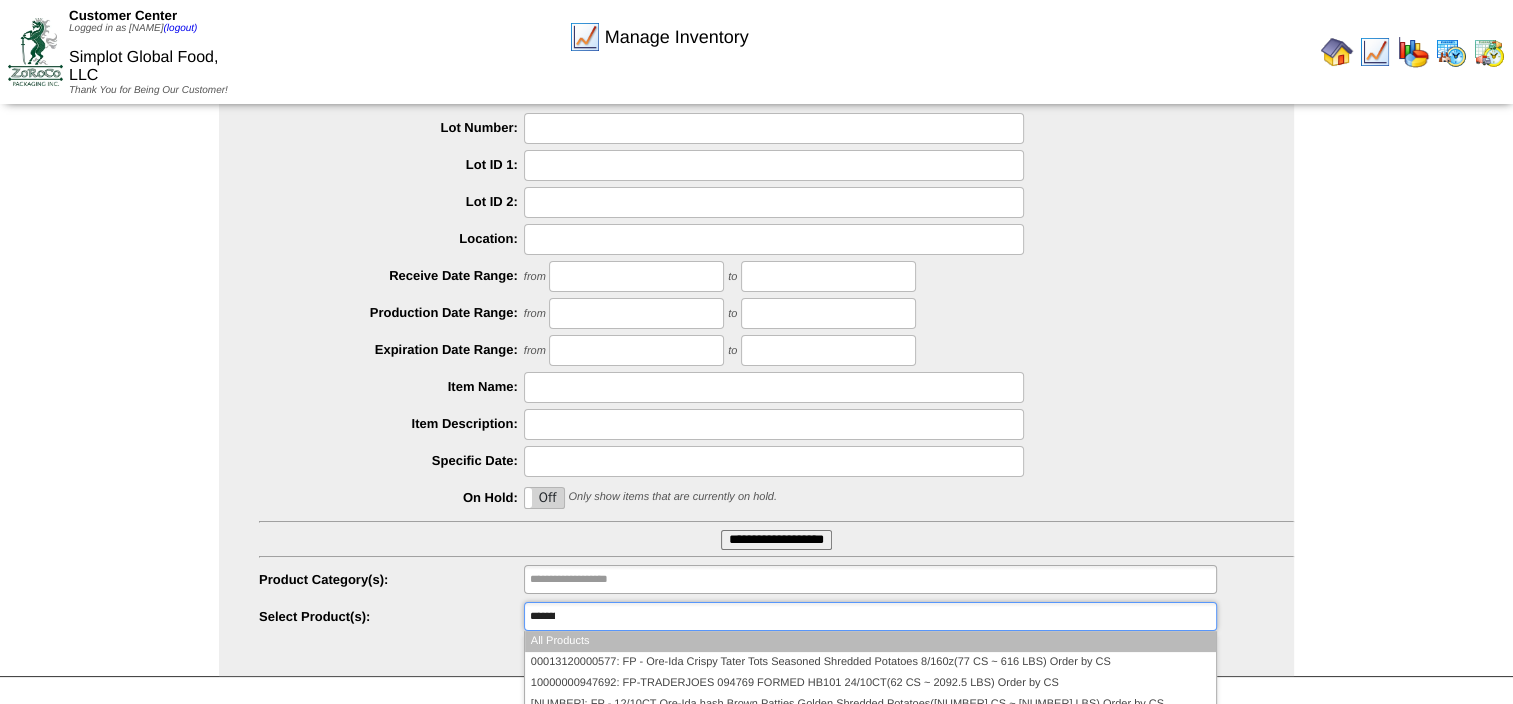 scroll, scrollTop: 0, scrollLeft: 0, axis: both 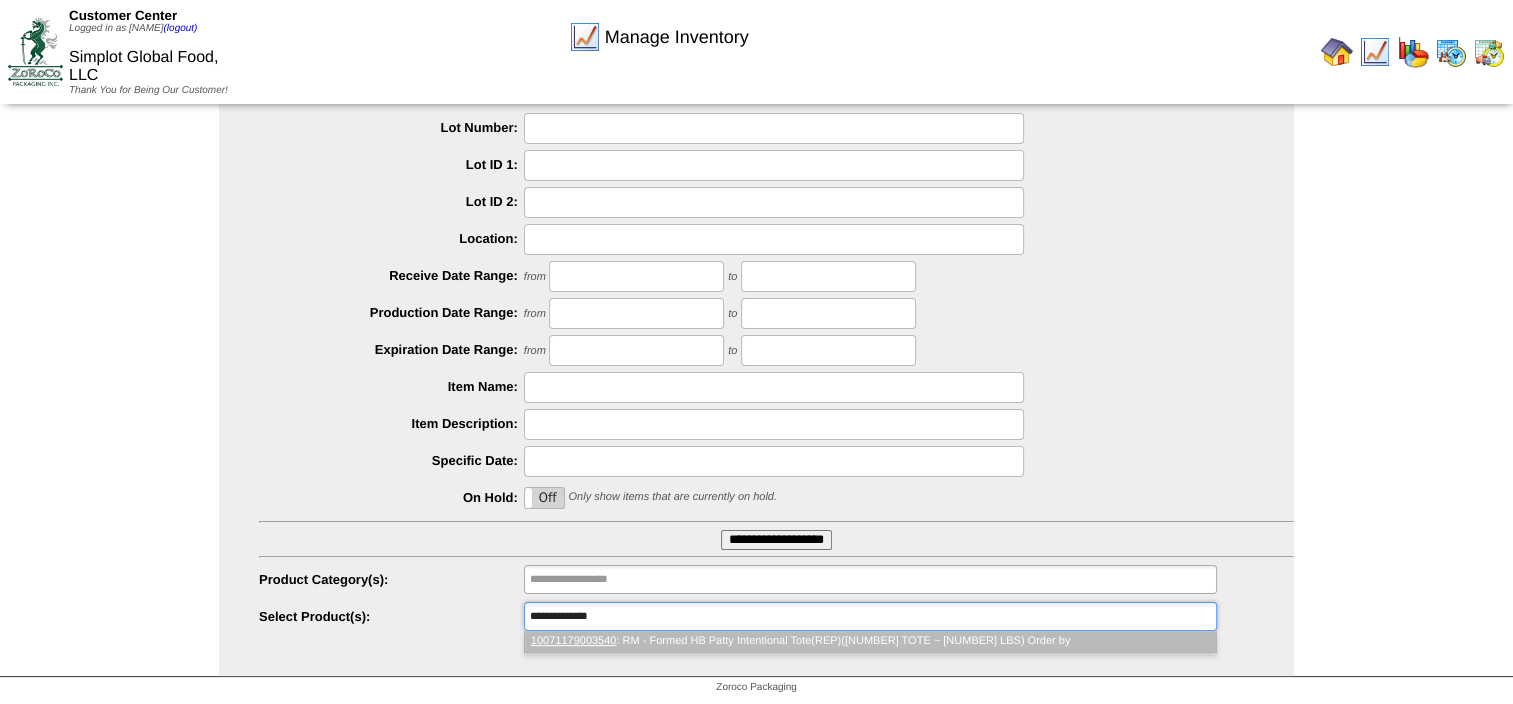type on "**********" 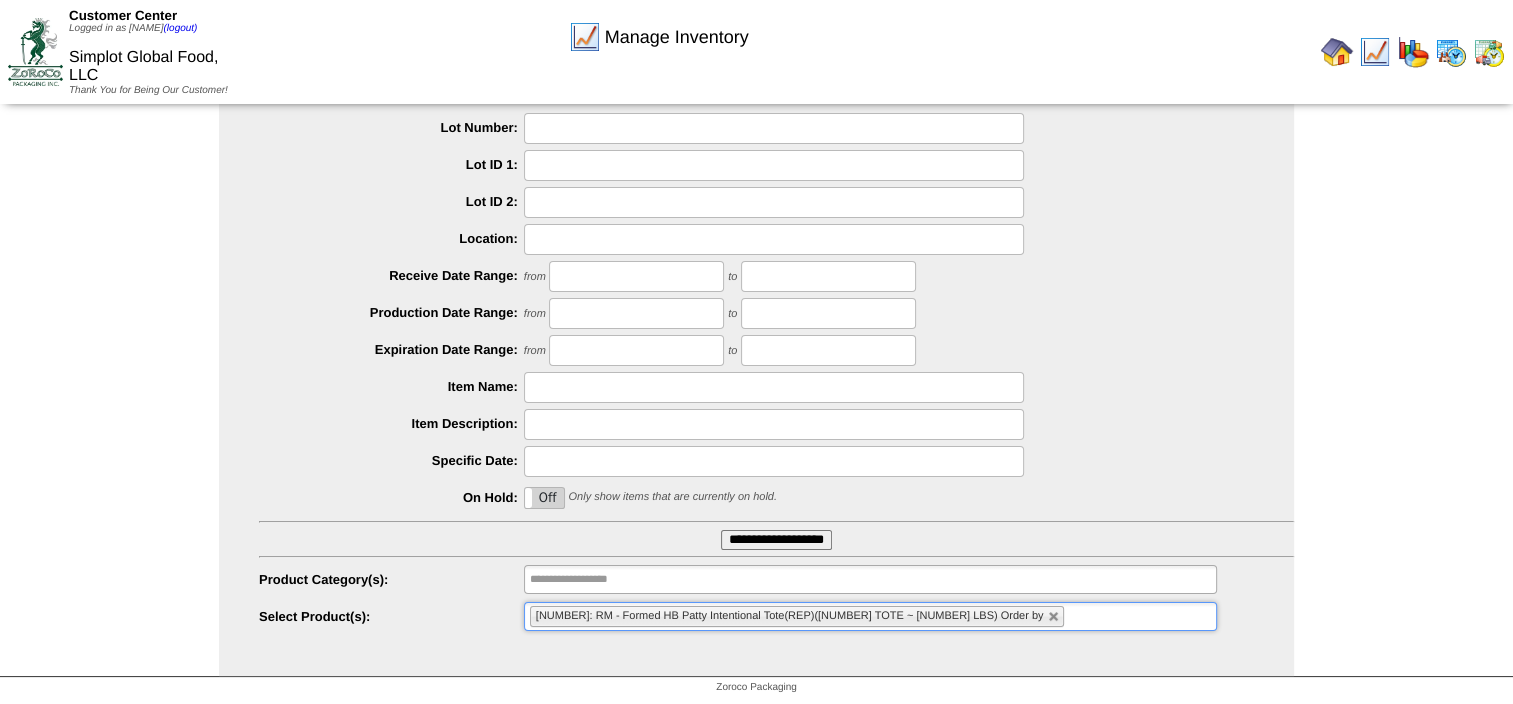 click on "**********" at bounding box center [776, 540] 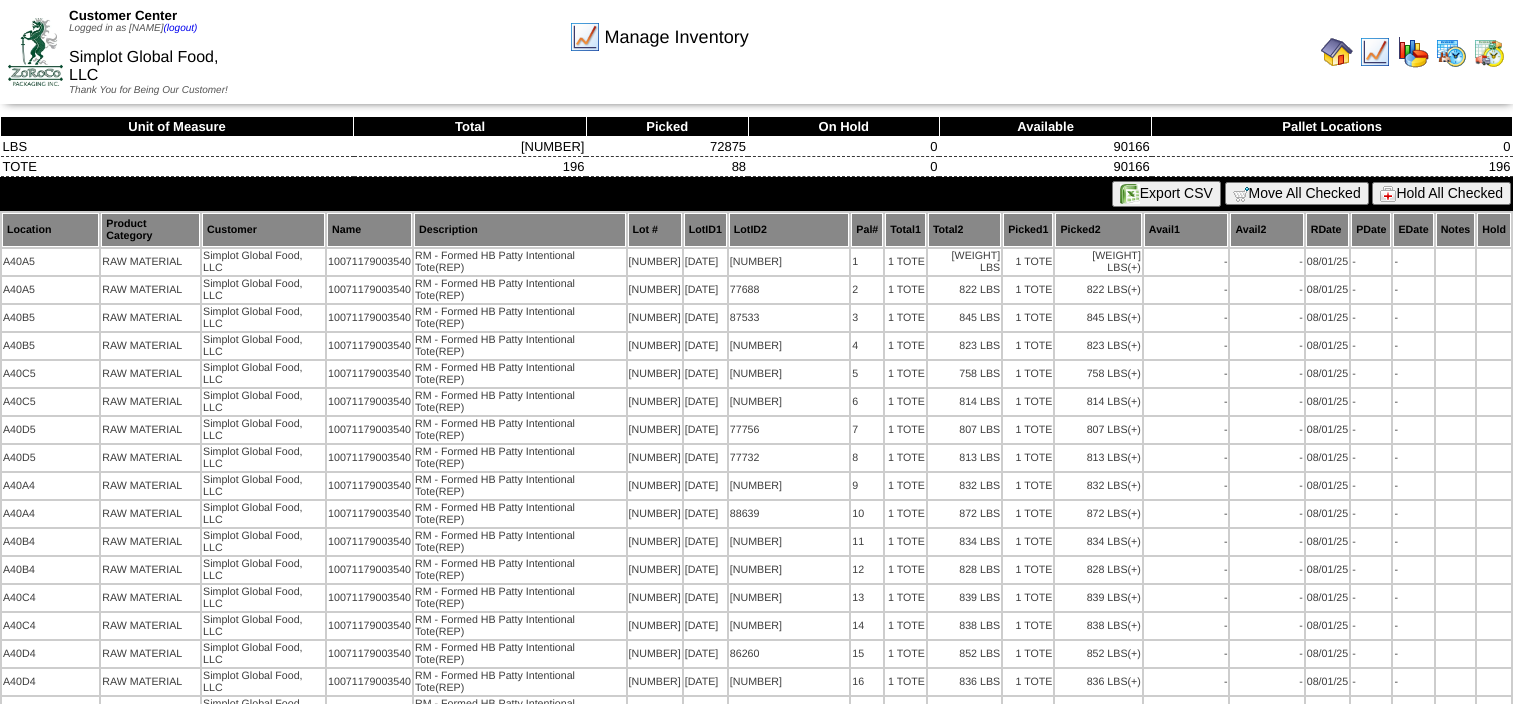 scroll, scrollTop: 0, scrollLeft: 0, axis: both 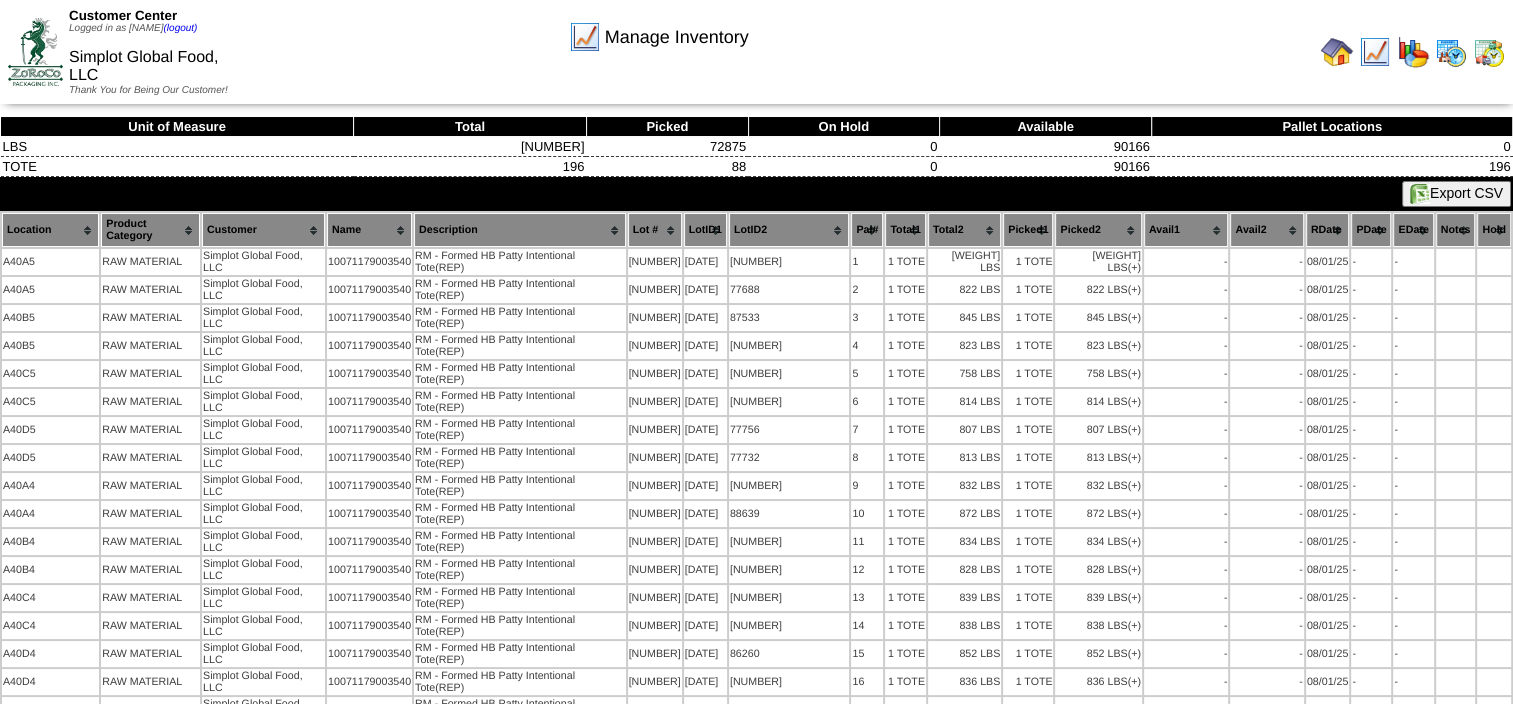click on "Export CSV" at bounding box center (1456, 194) 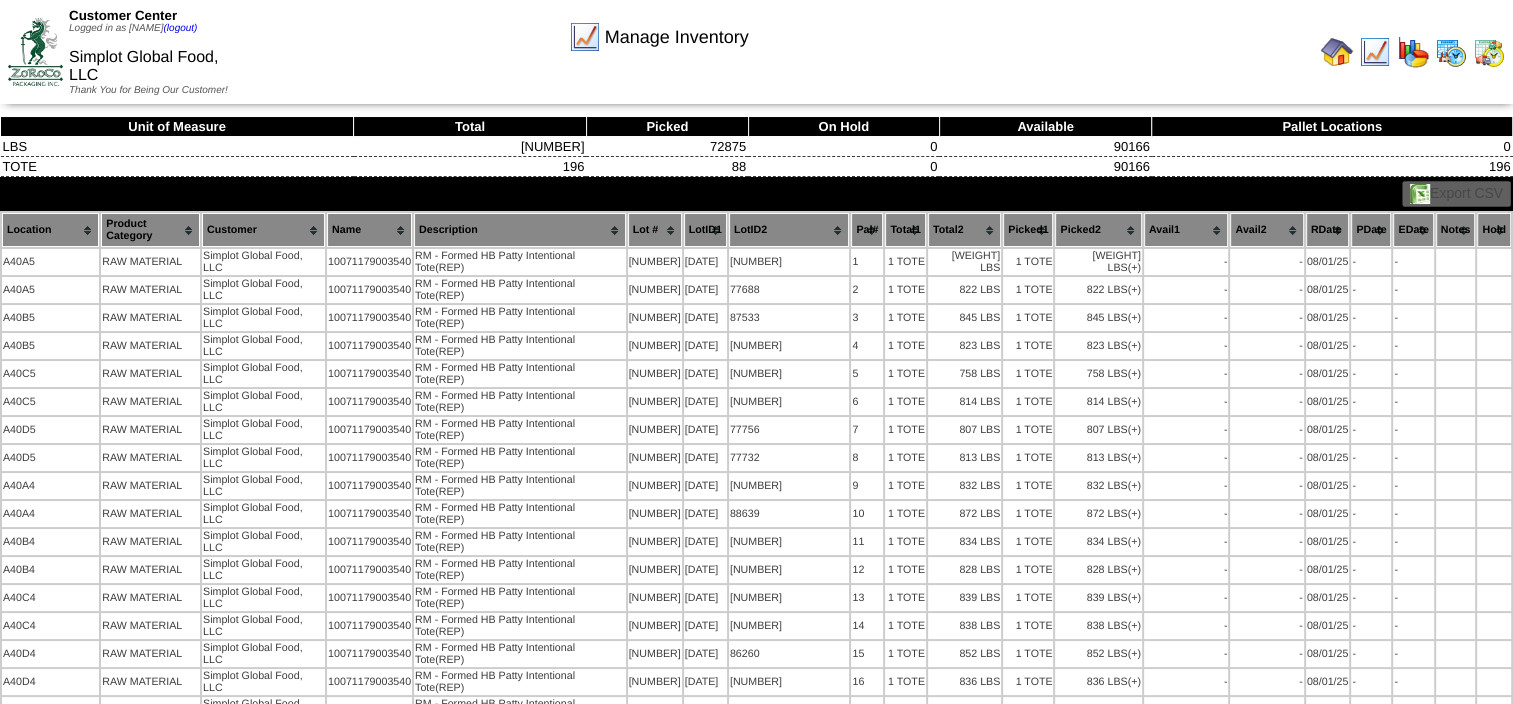 click at bounding box center [1135, 52] 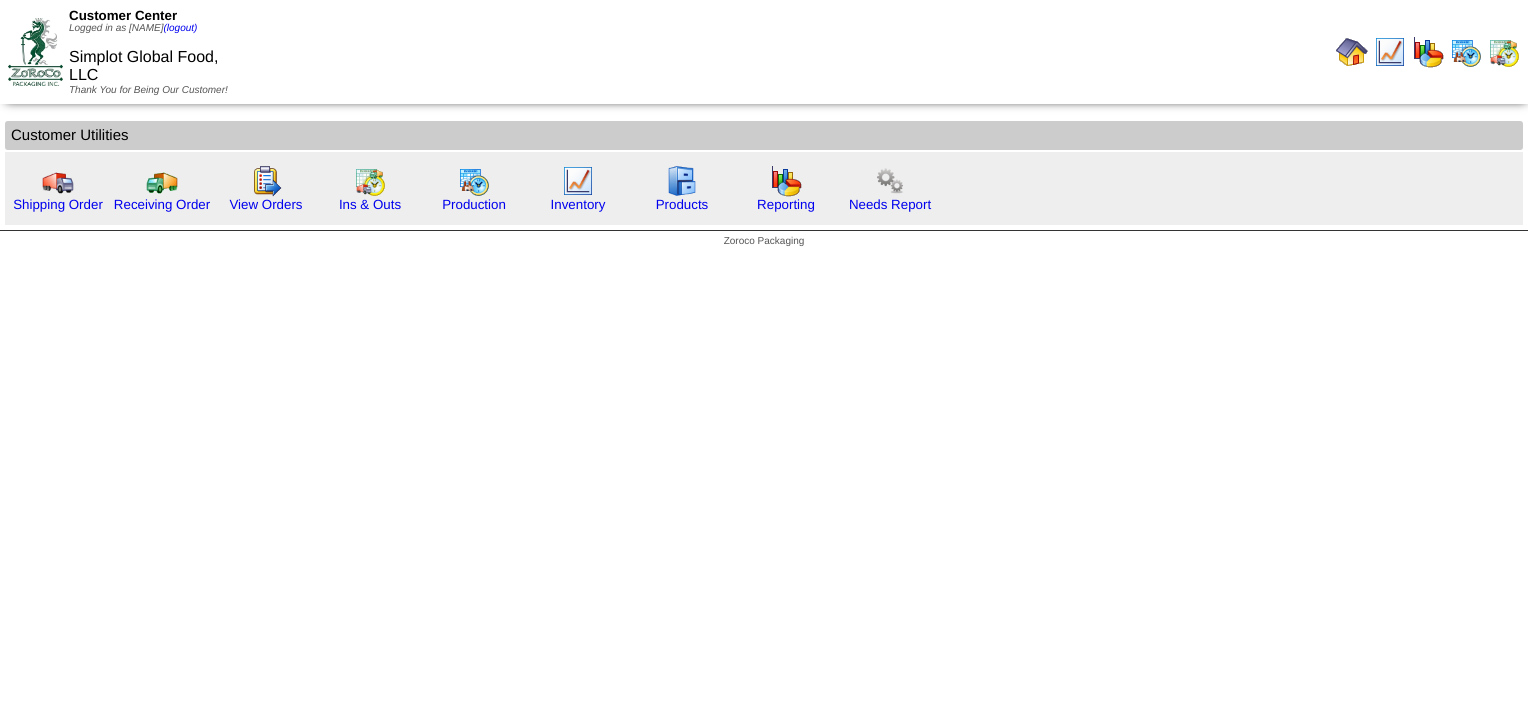 scroll, scrollTop: 0, scrollLeft: 0, axis: both 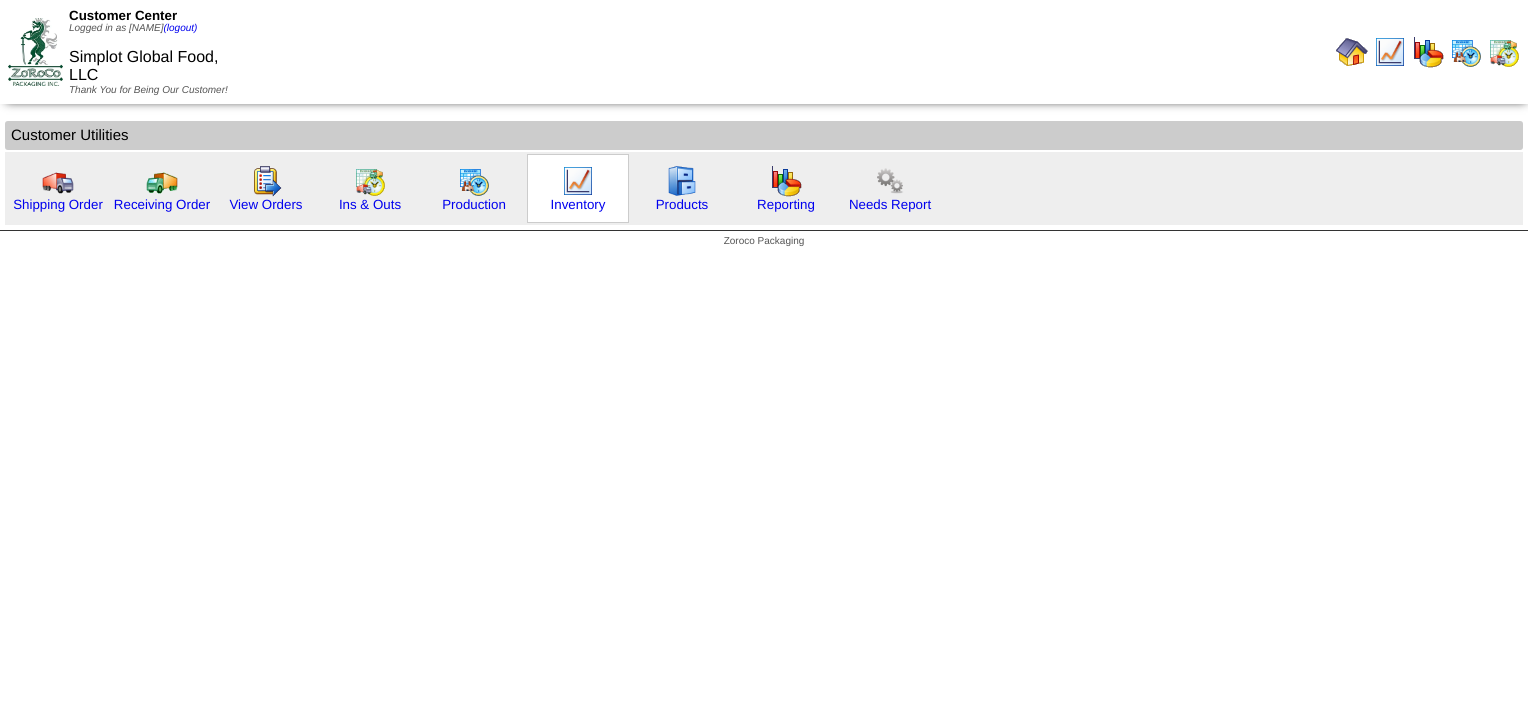 click at bounding box center (578, 181) 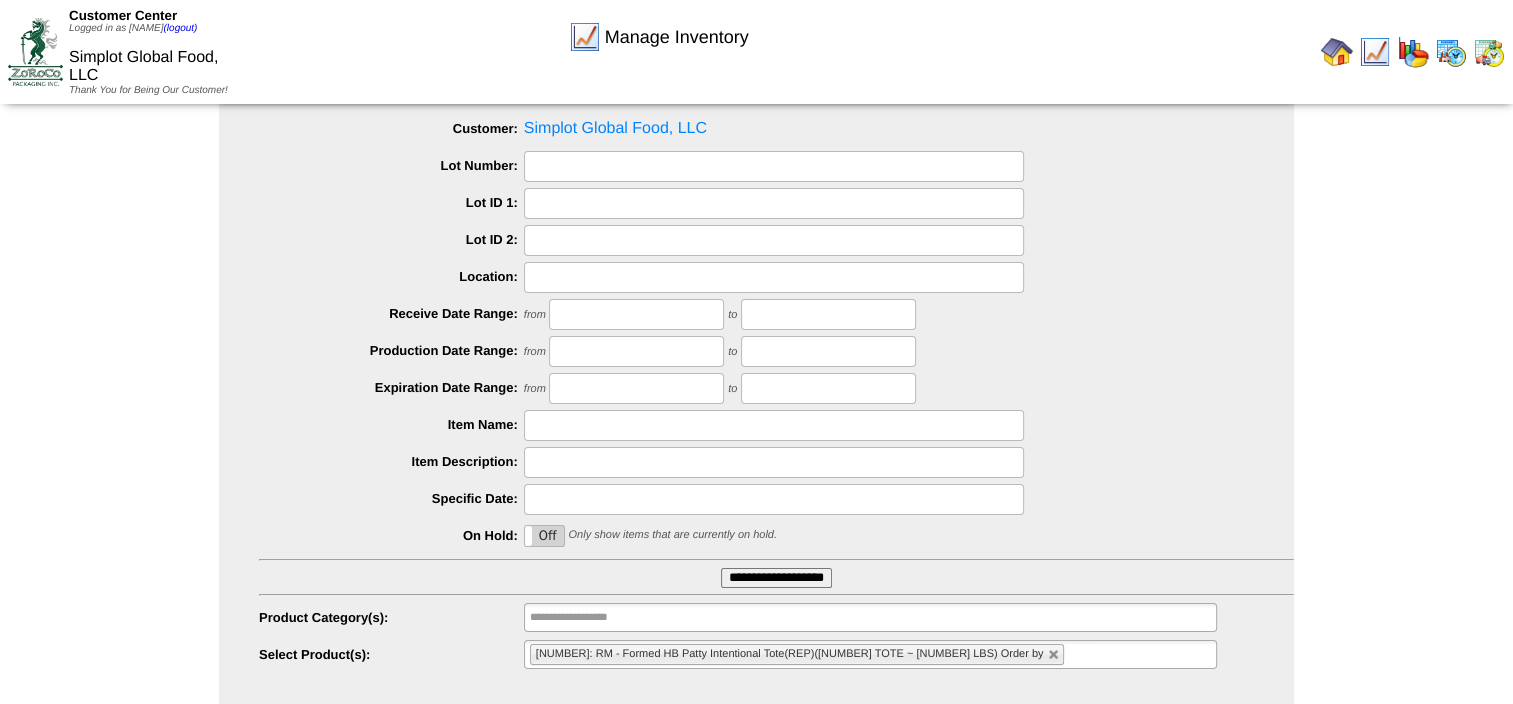 scroll, scrollTop: 88, scrollLeft: 0, axis: vertical 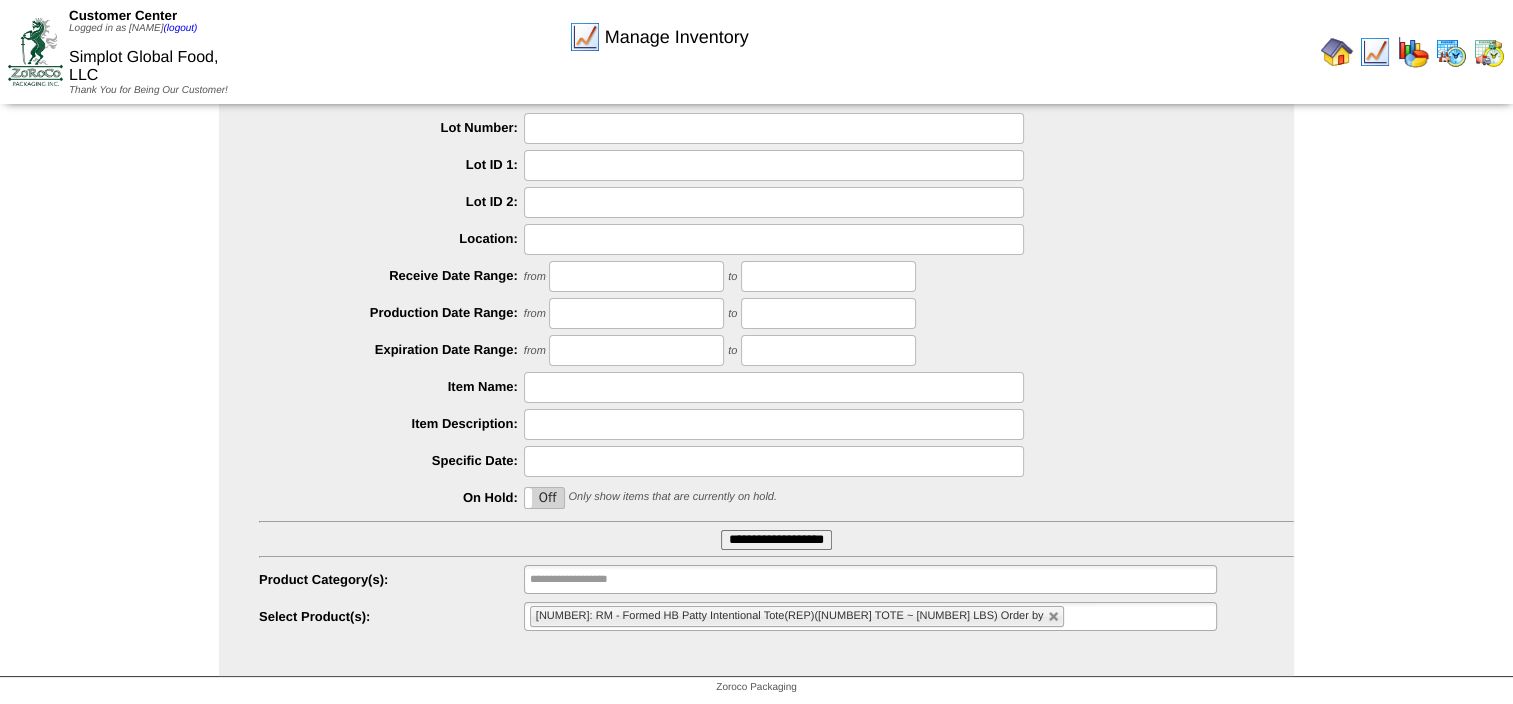 click at bounding box center [1054, 617] 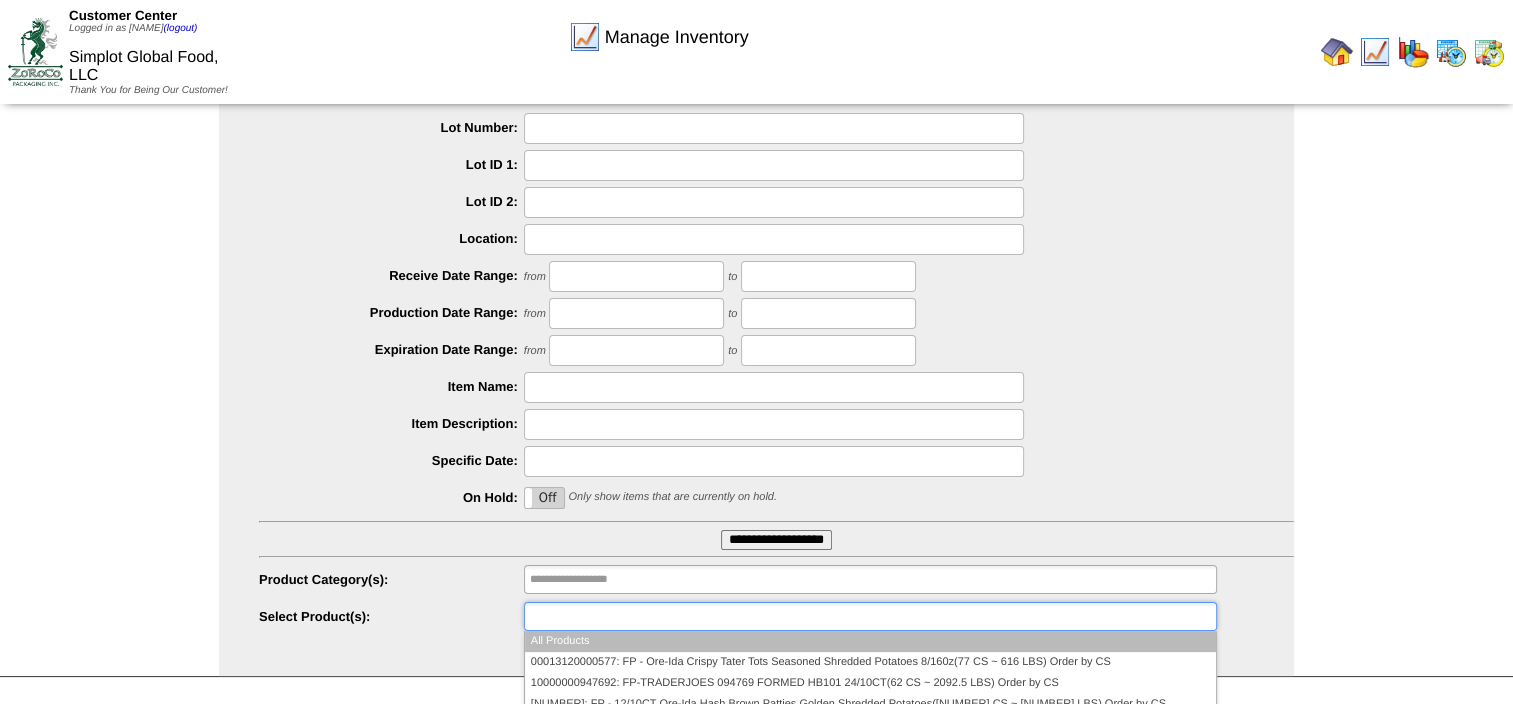 click at bounding box center (870, 616) 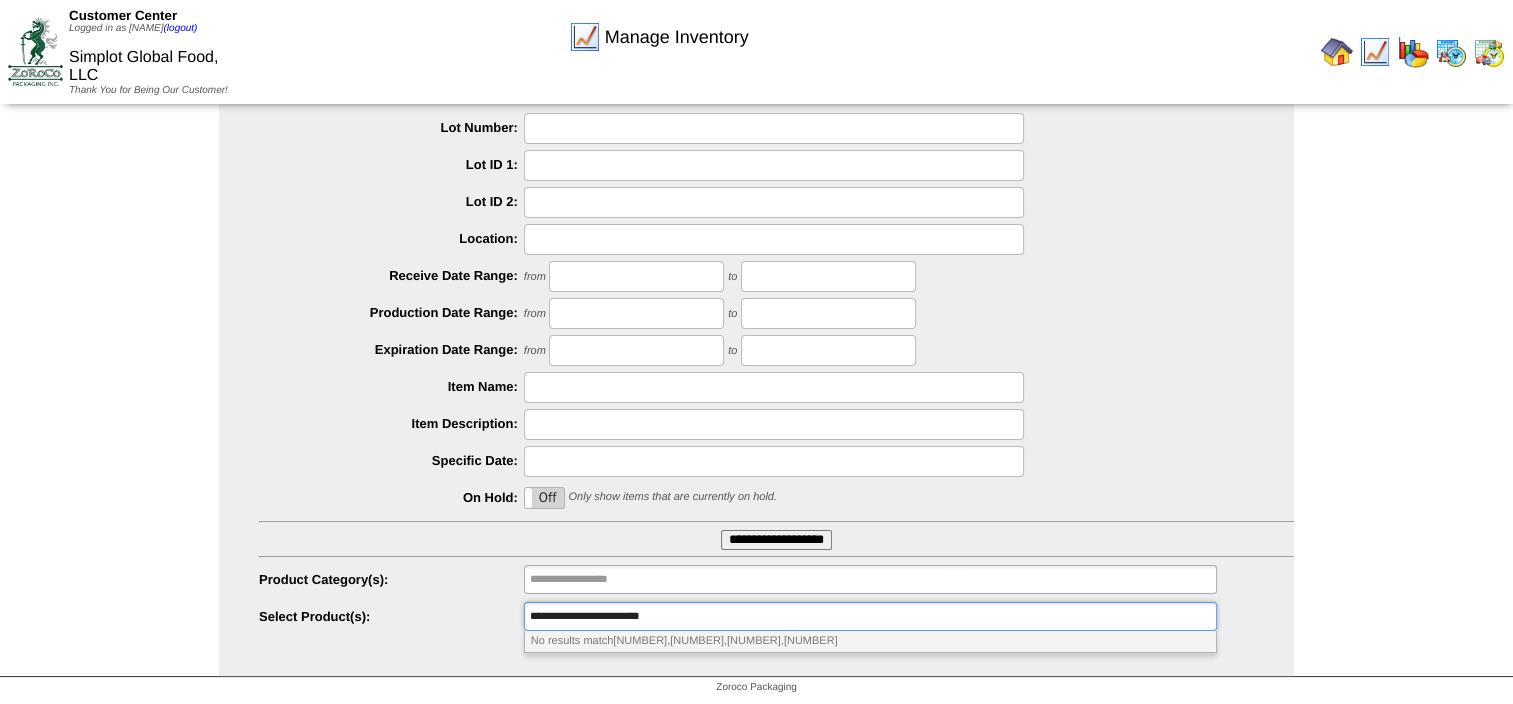 type on "**********" 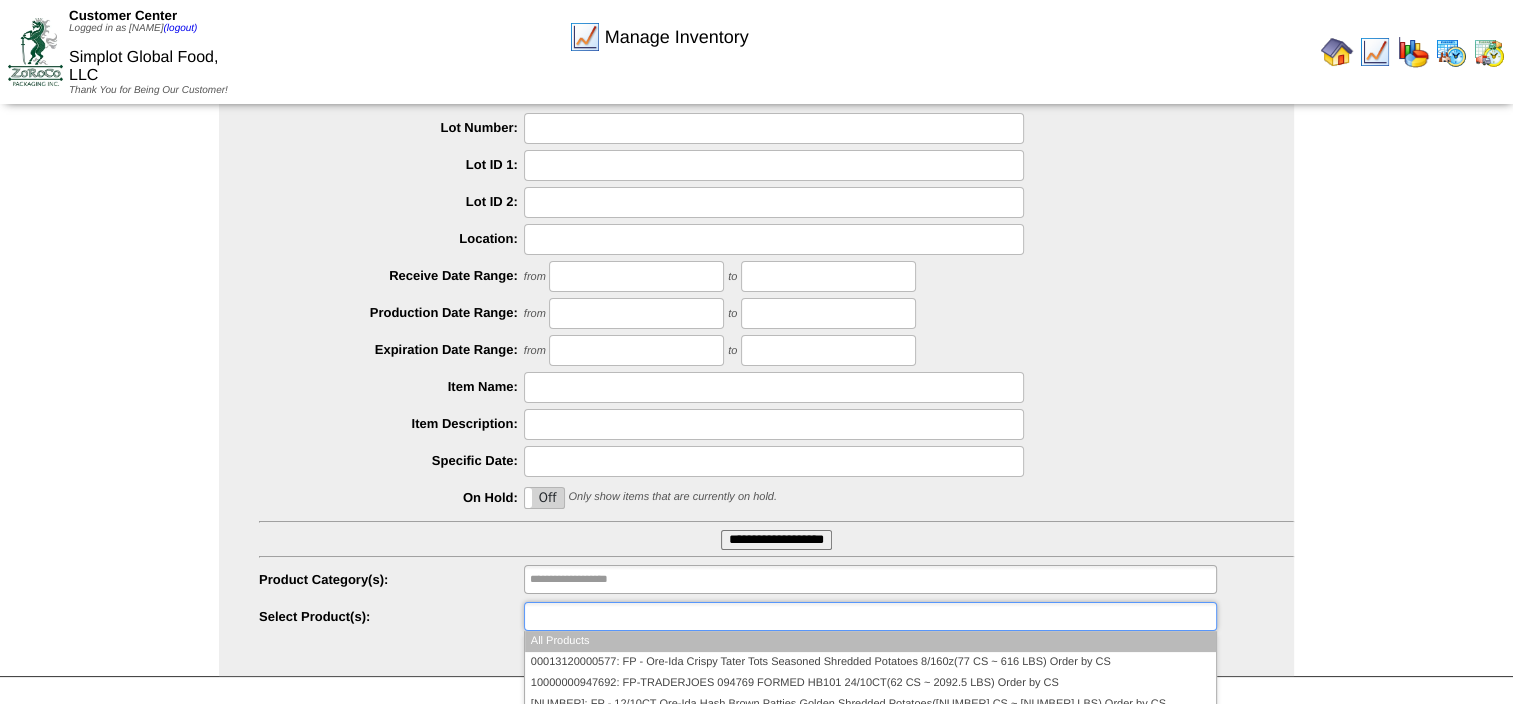 click at bounding box center (594, 616) 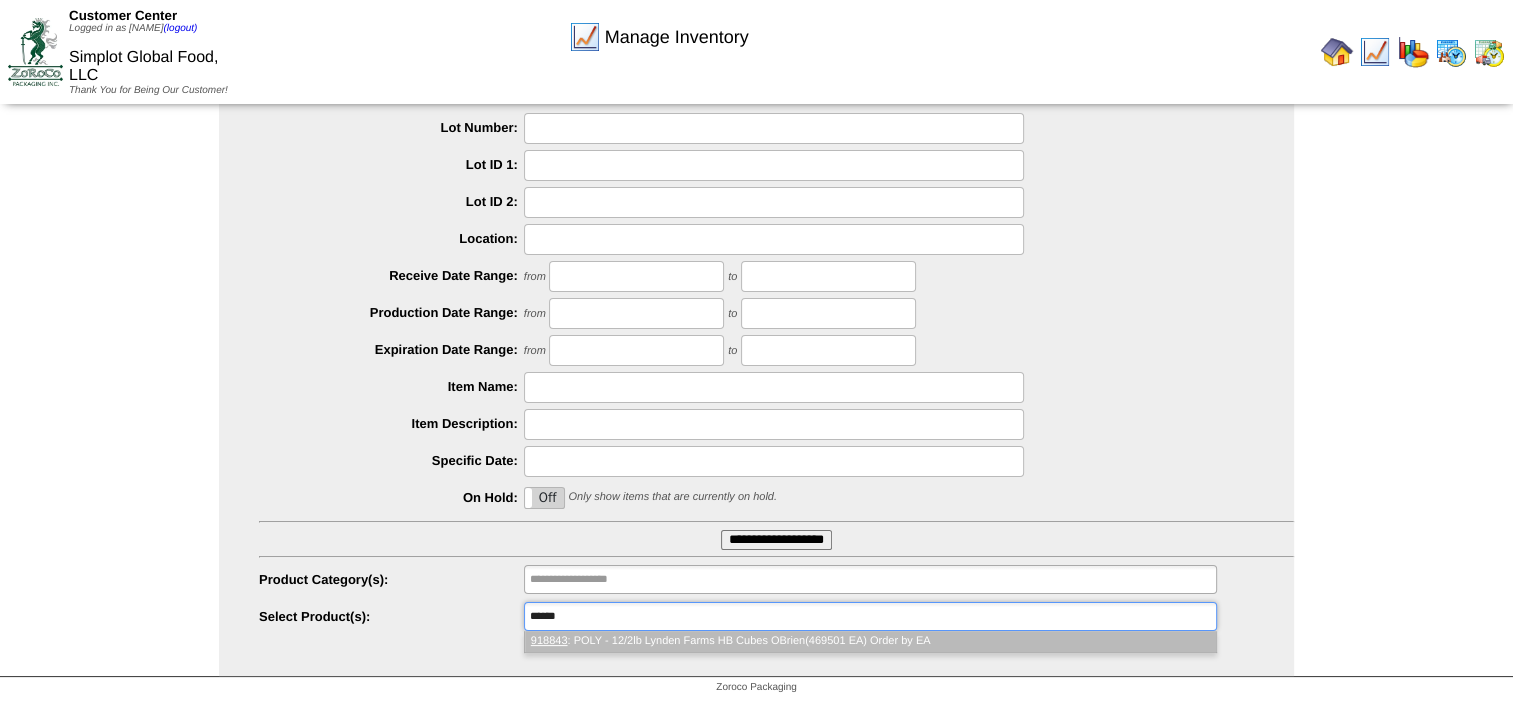 type on "******" 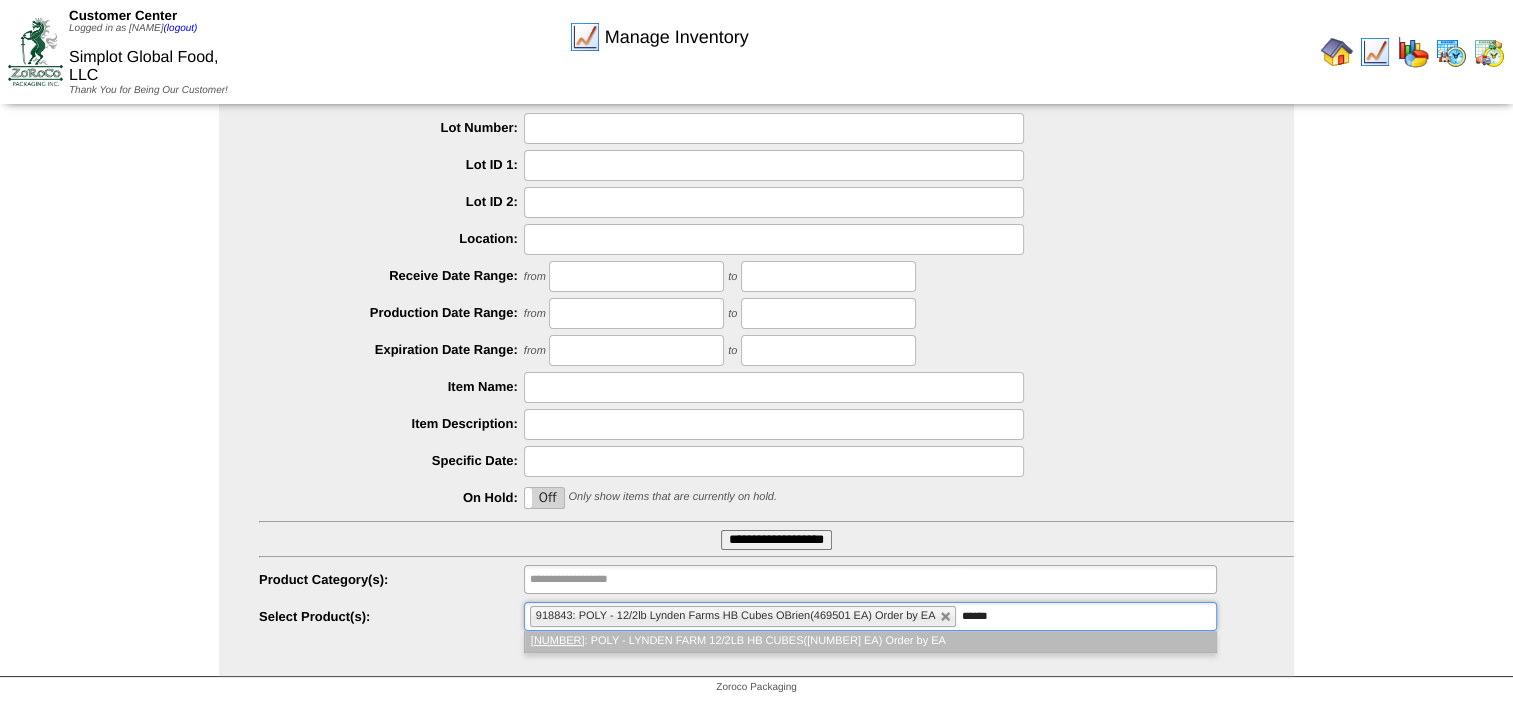 type on "******" 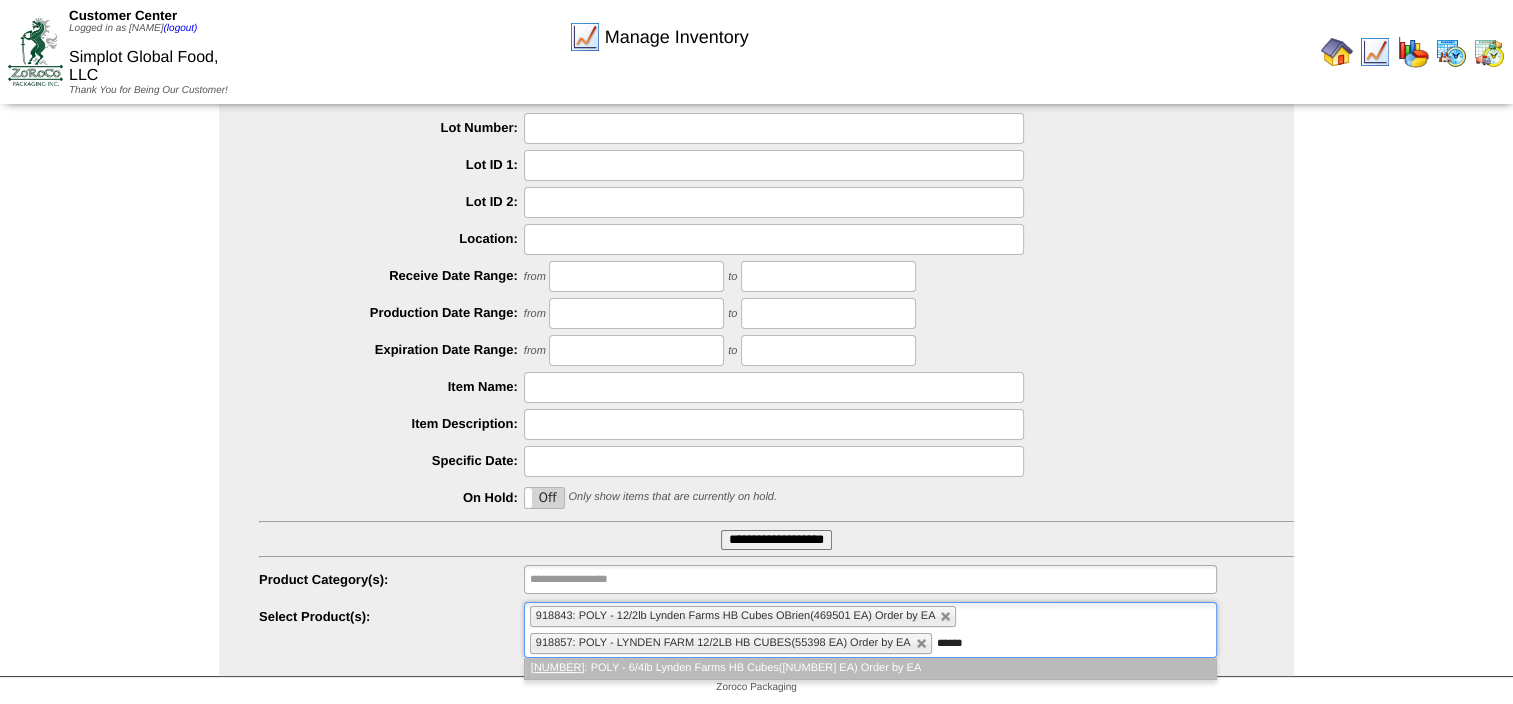type on "******" 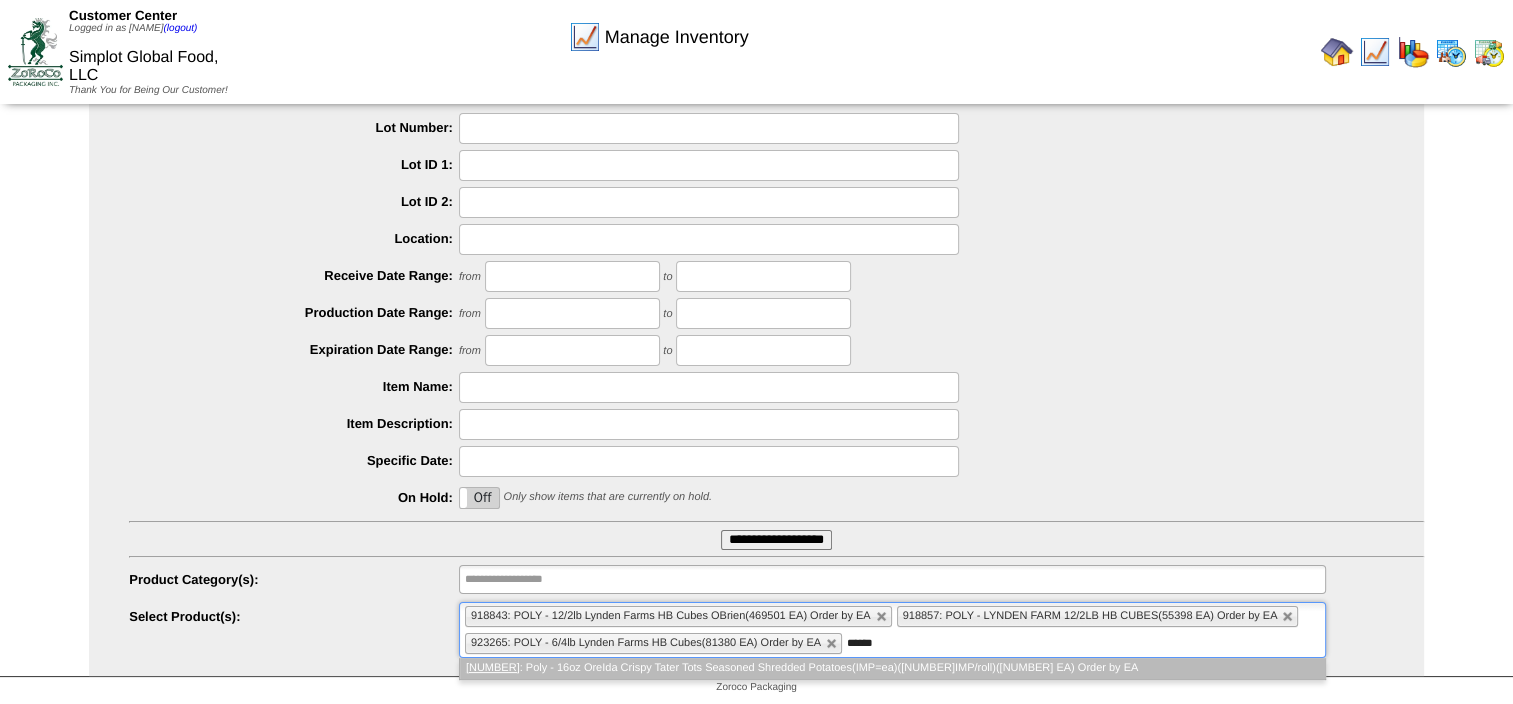 type on "******" 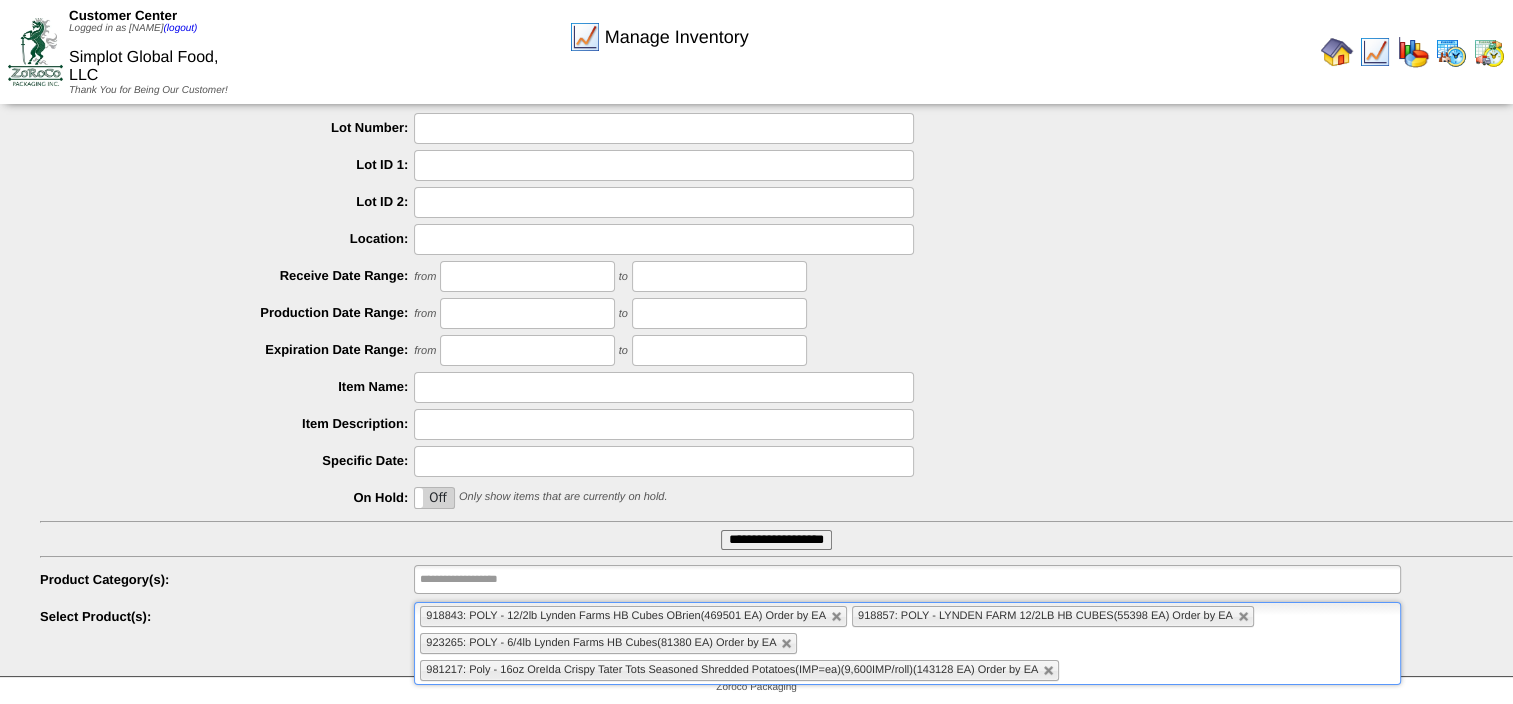 click on "**********" at bounding box center (776, 540) 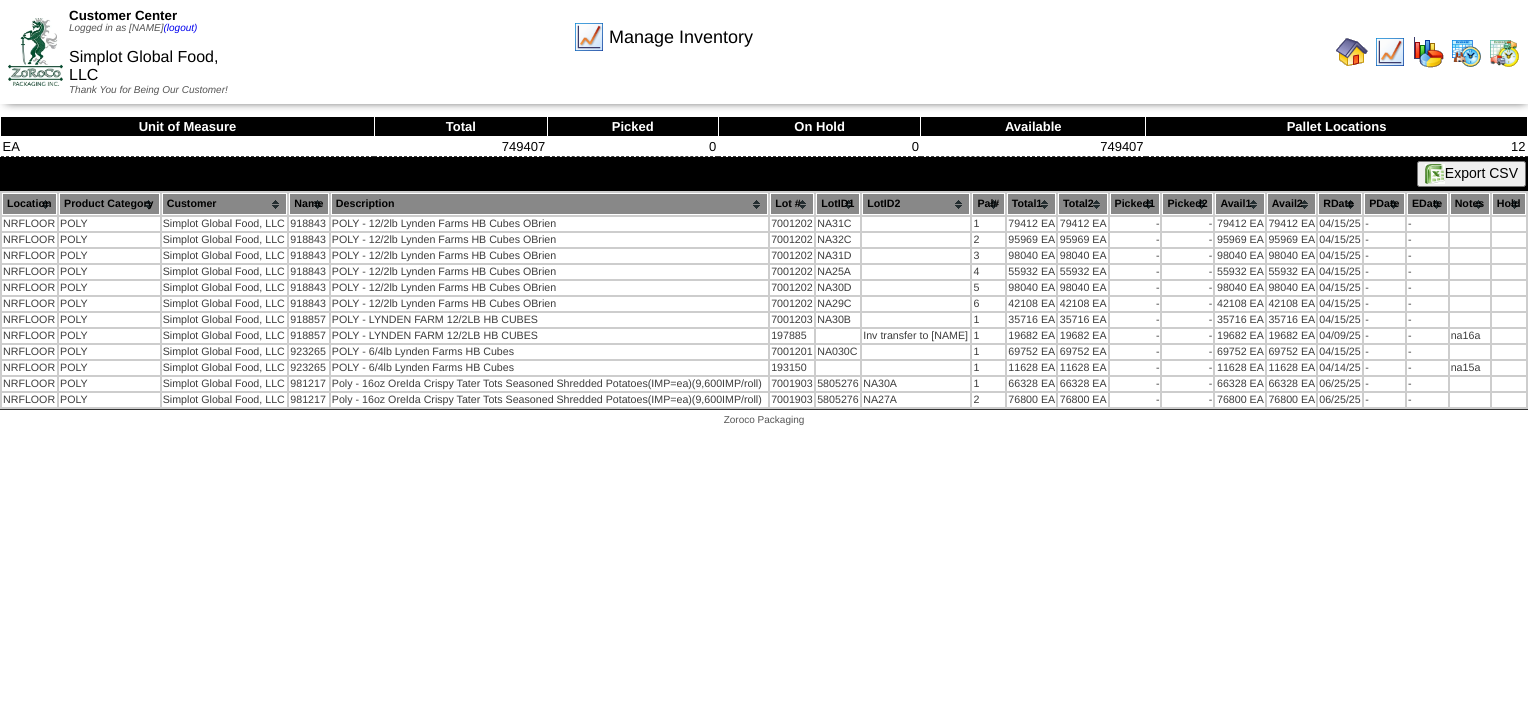 scroll, scrollTop: 0, scrollLeft: 0, axis: both 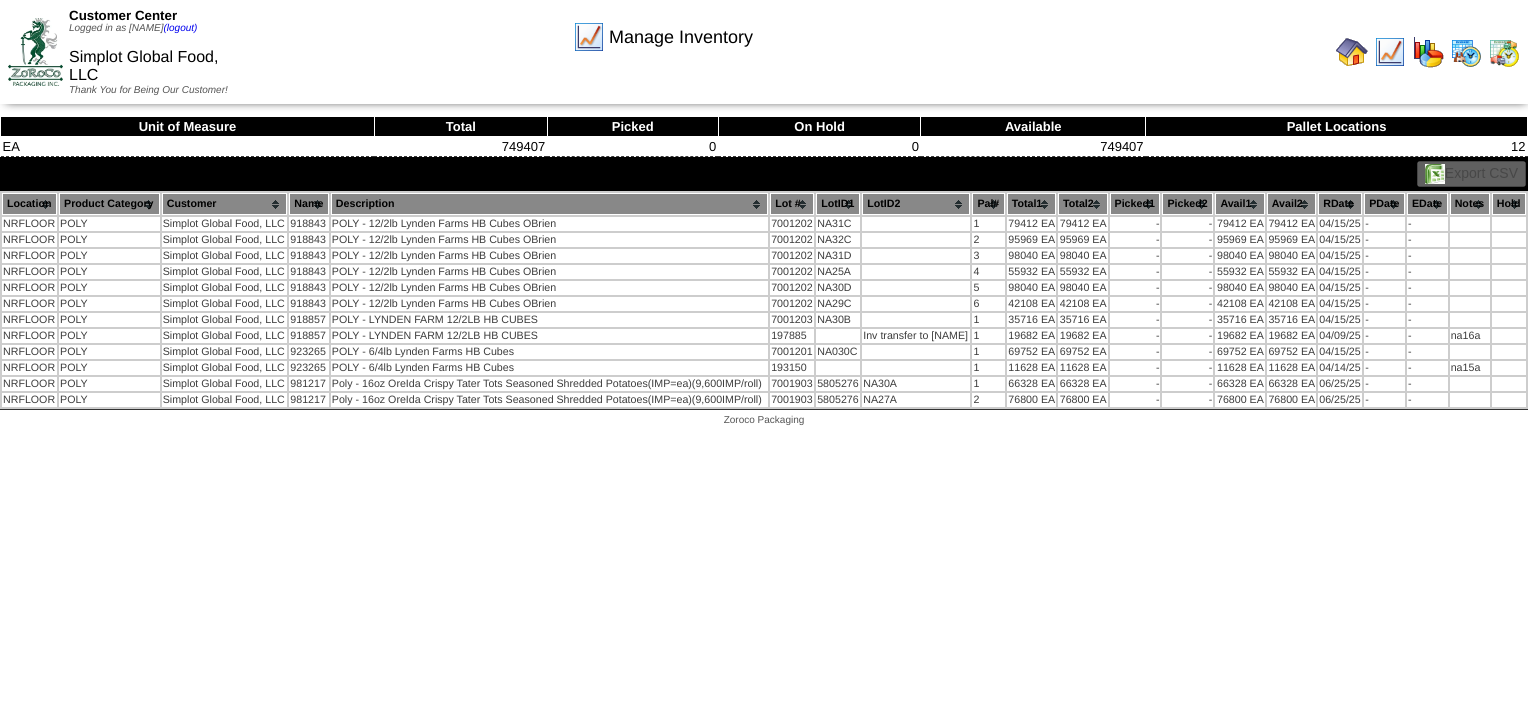click on "Customer Center
Logged in as Messick                                                                             (logout)
Simplot Global Food, LLC
Thank You for Being Our Customer!" at bounding box center (382, 52) 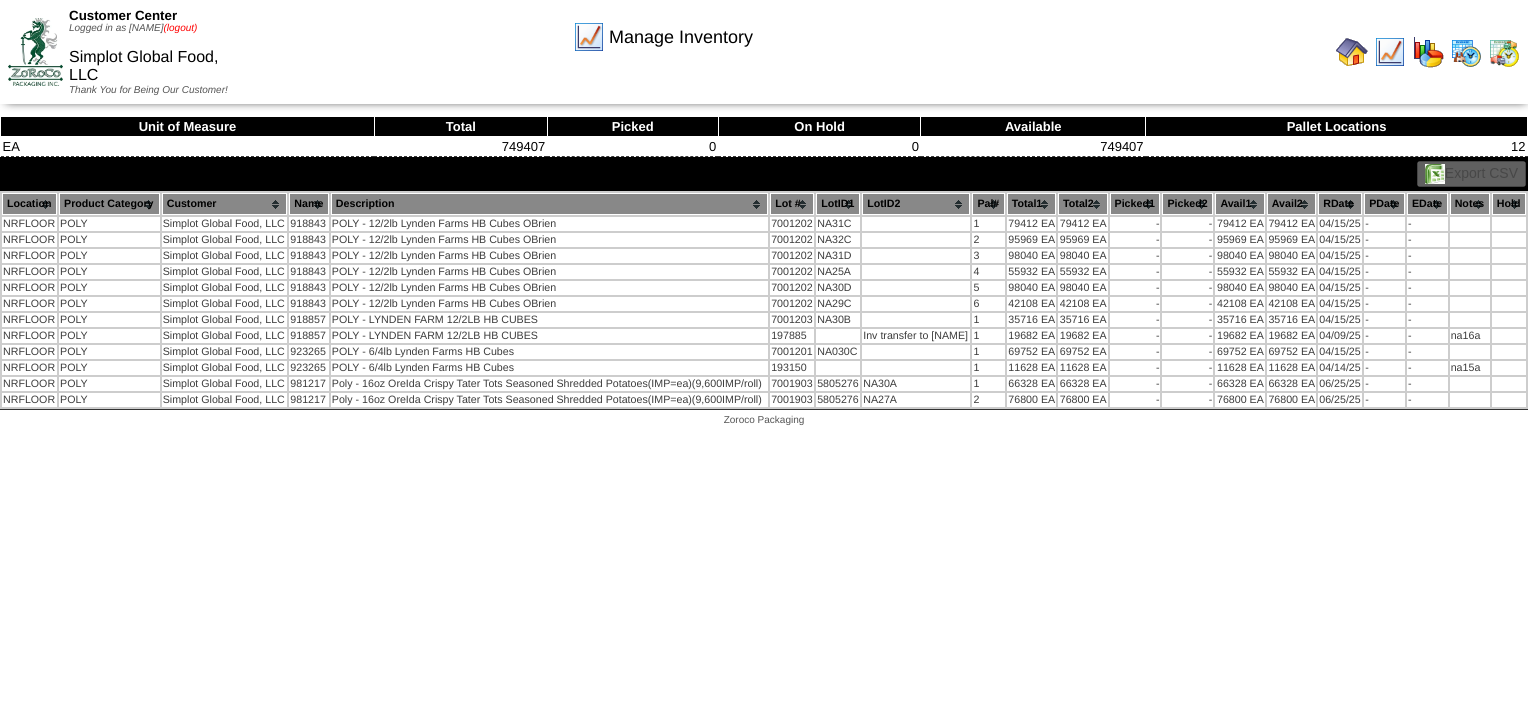 click on "(logout)" at bounding box center [181, 28] 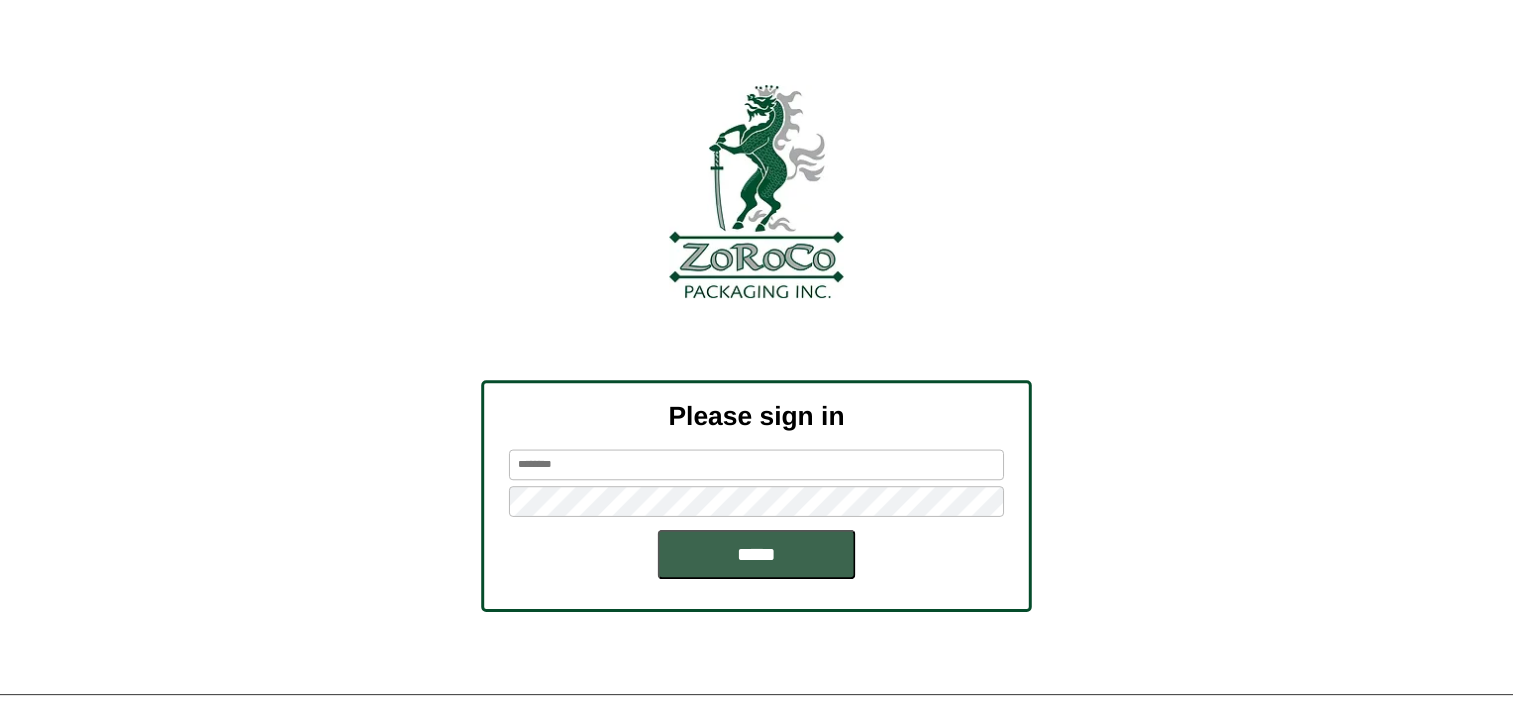 scroll, scrollTop: 0, scrollLeft: 0, axis: both 